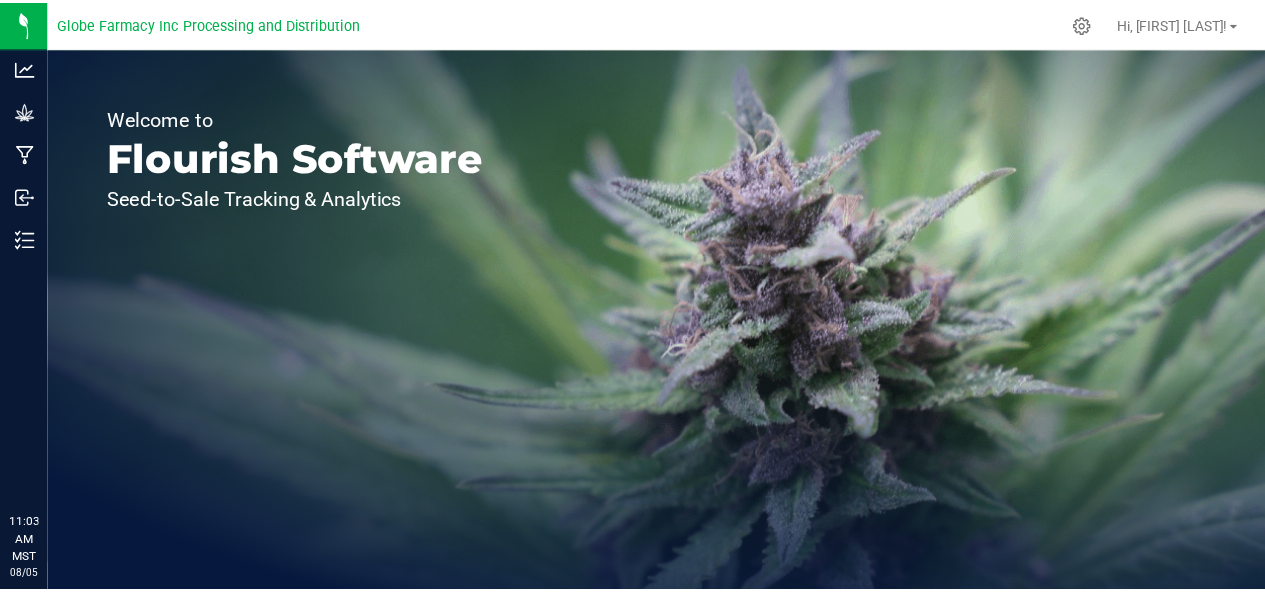 scroll, scrollTop: 0, scrollLeft: 0, axis: both 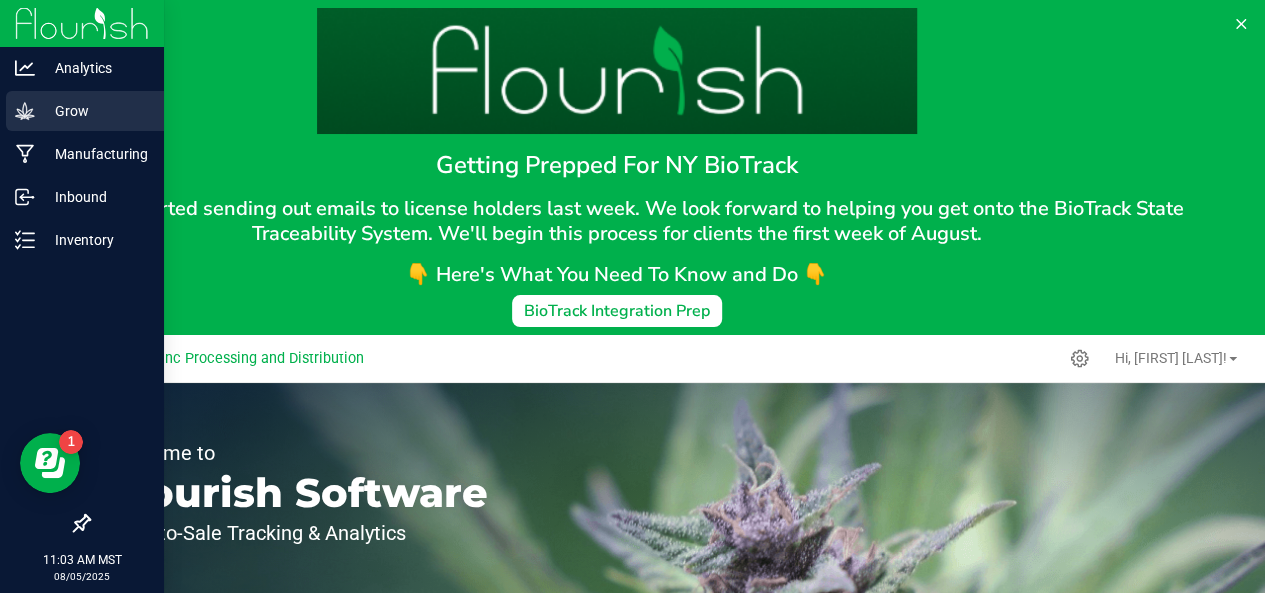 click on "Grow" at bounding box center [95, 111] 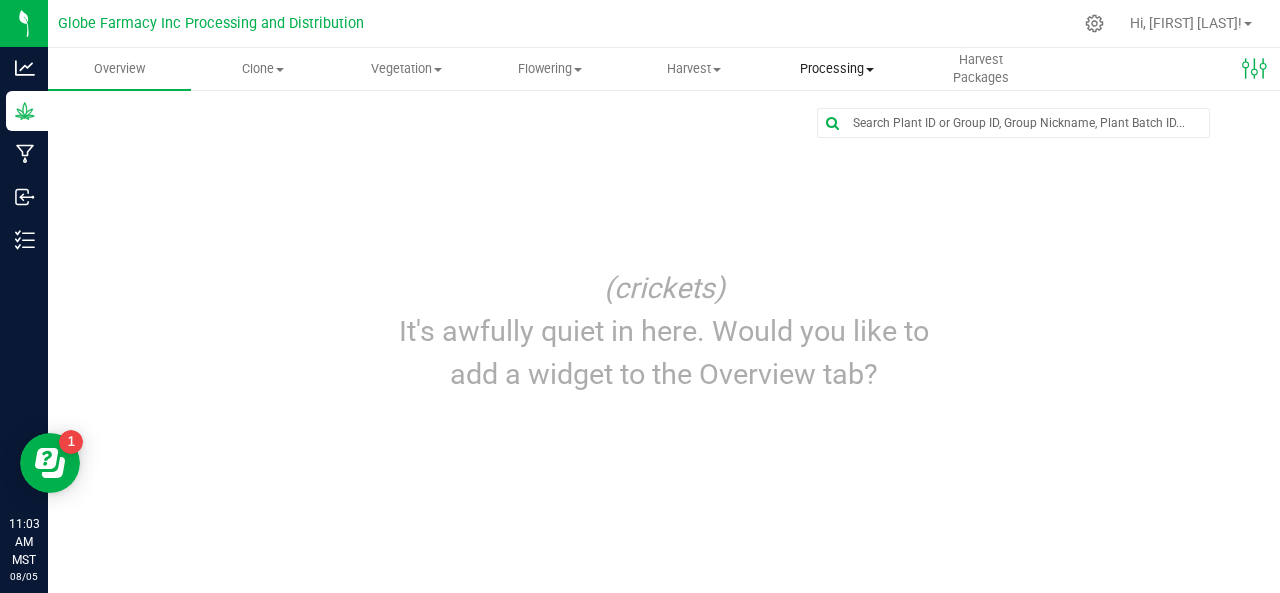 click on "Processing" at bounding box center [836, 69] 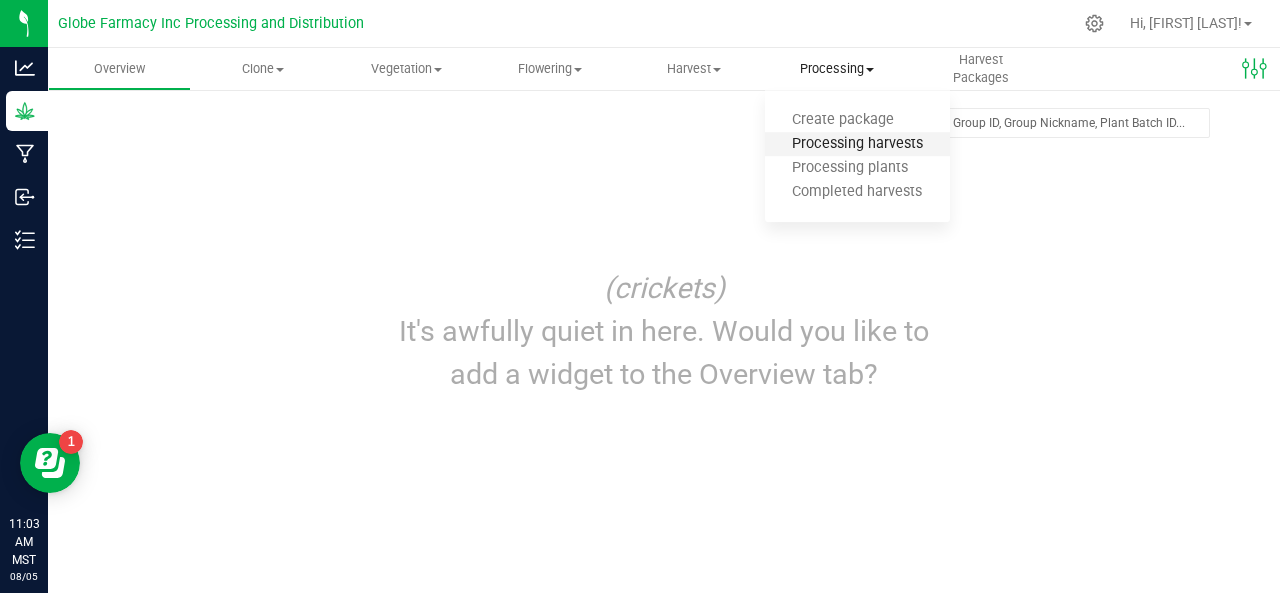 click on "Processing harvests" at bounding box center [857, 144] 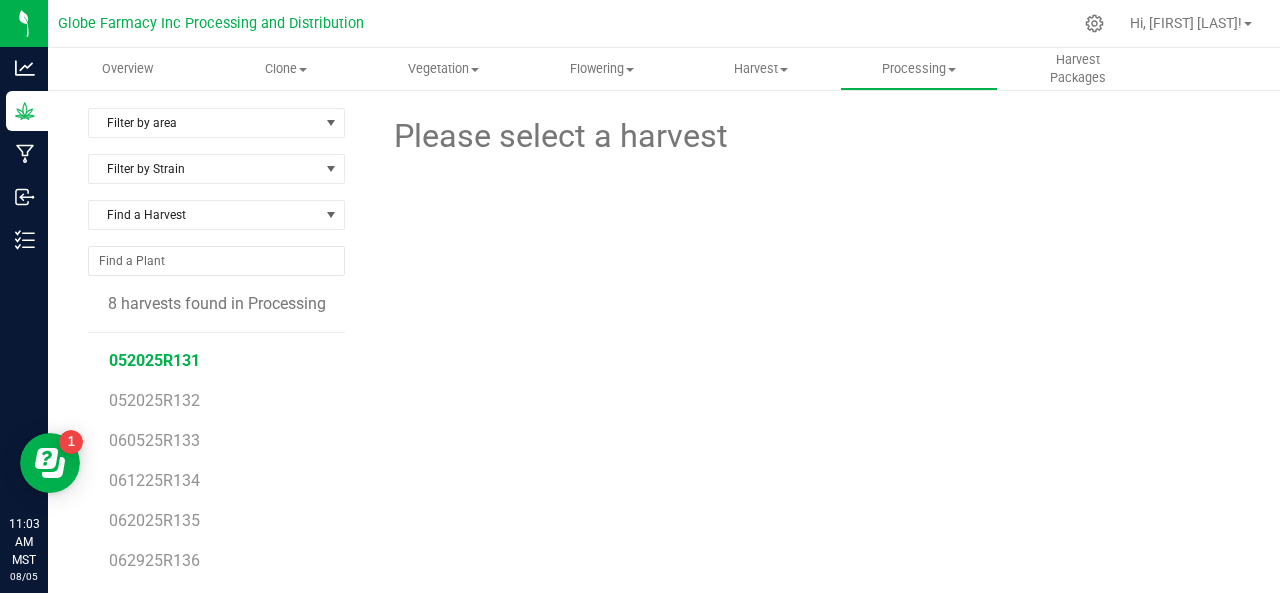 click on "052025R131" at bounding box center [154, 360] 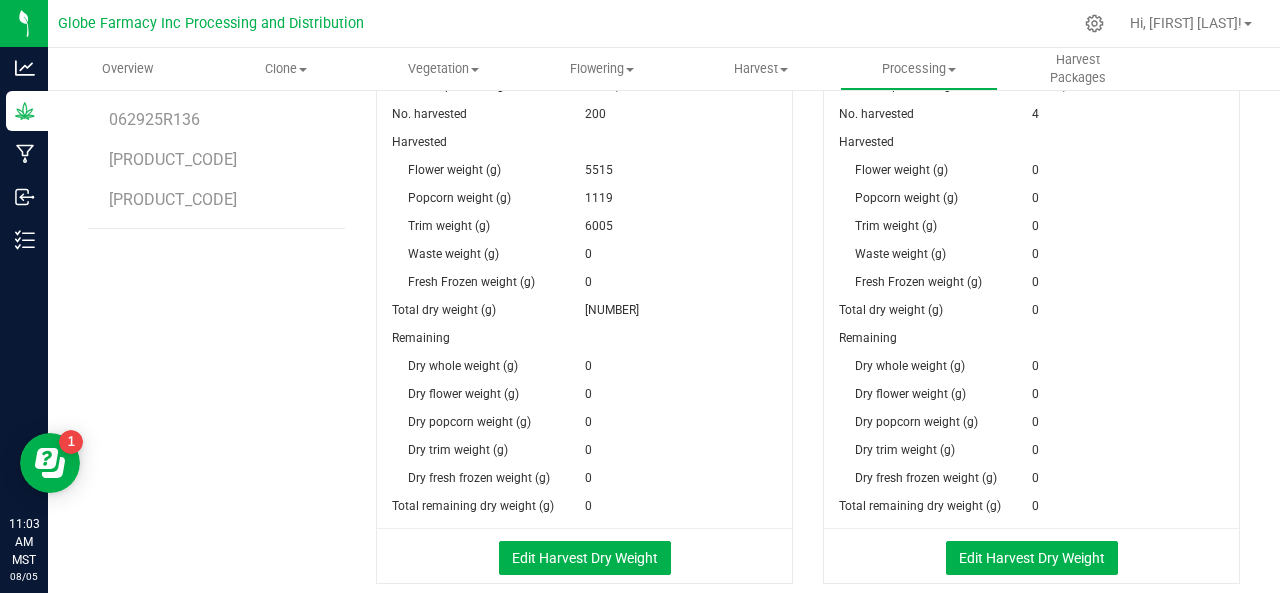 scroll, scrollTop: 453, scrollLeft: 0, axis: vertical 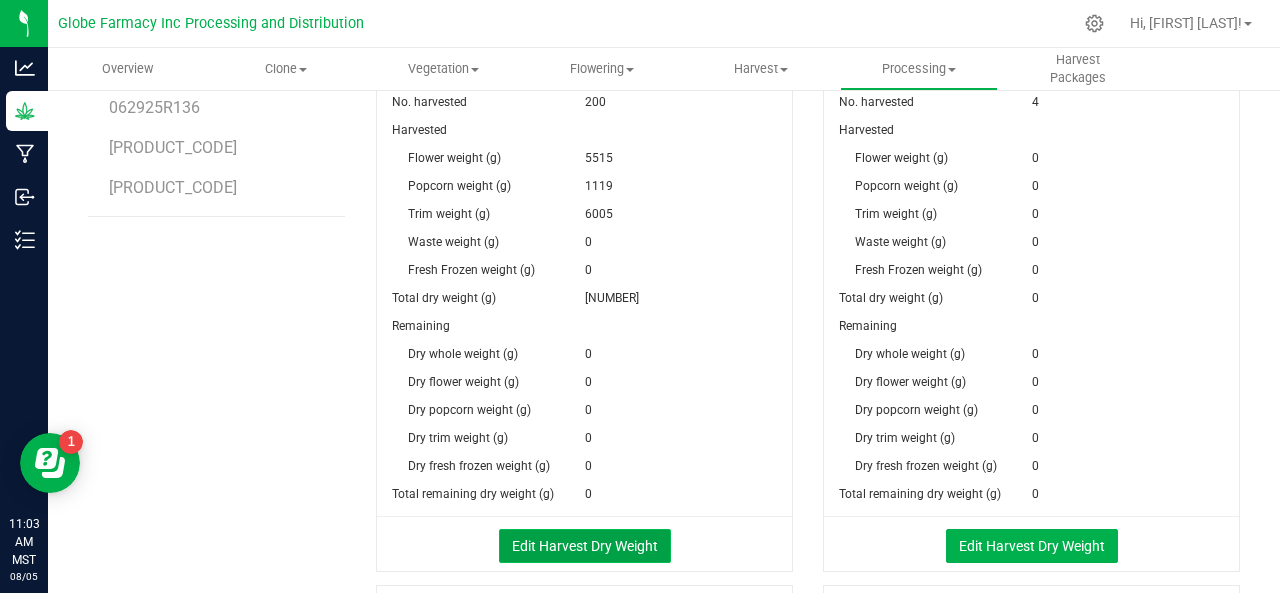 click on "Edit Harvest Dry Weight" at bounding box center [585, 546] 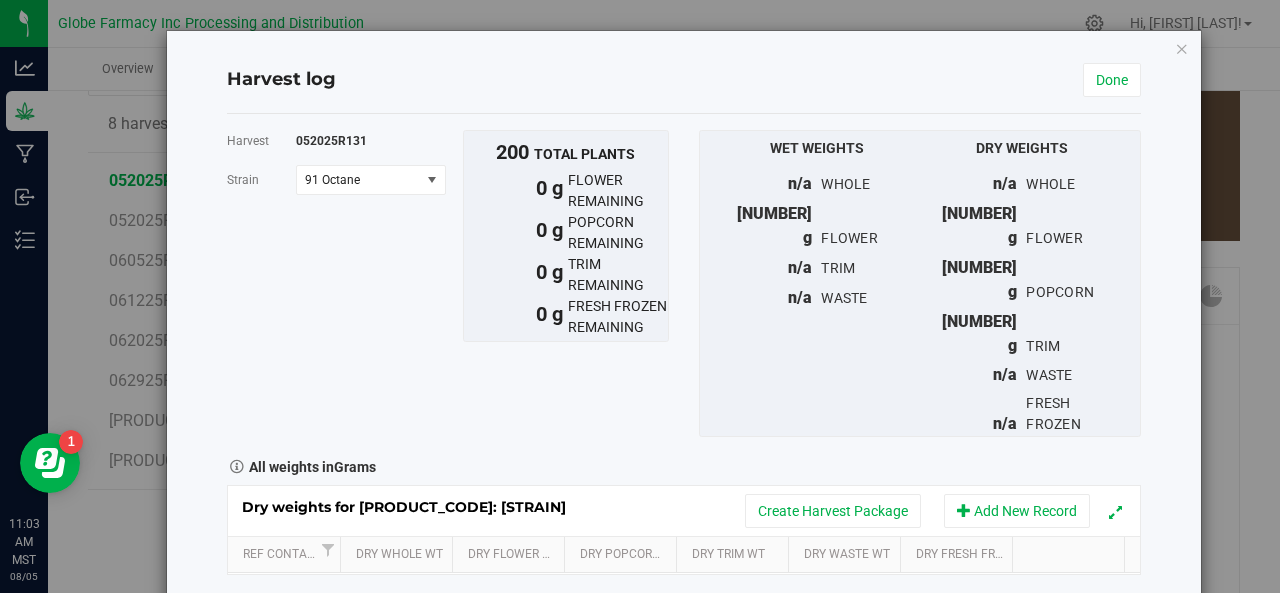 scroll, scrollTop: 453, scrollLeft: 0, axis: vertical 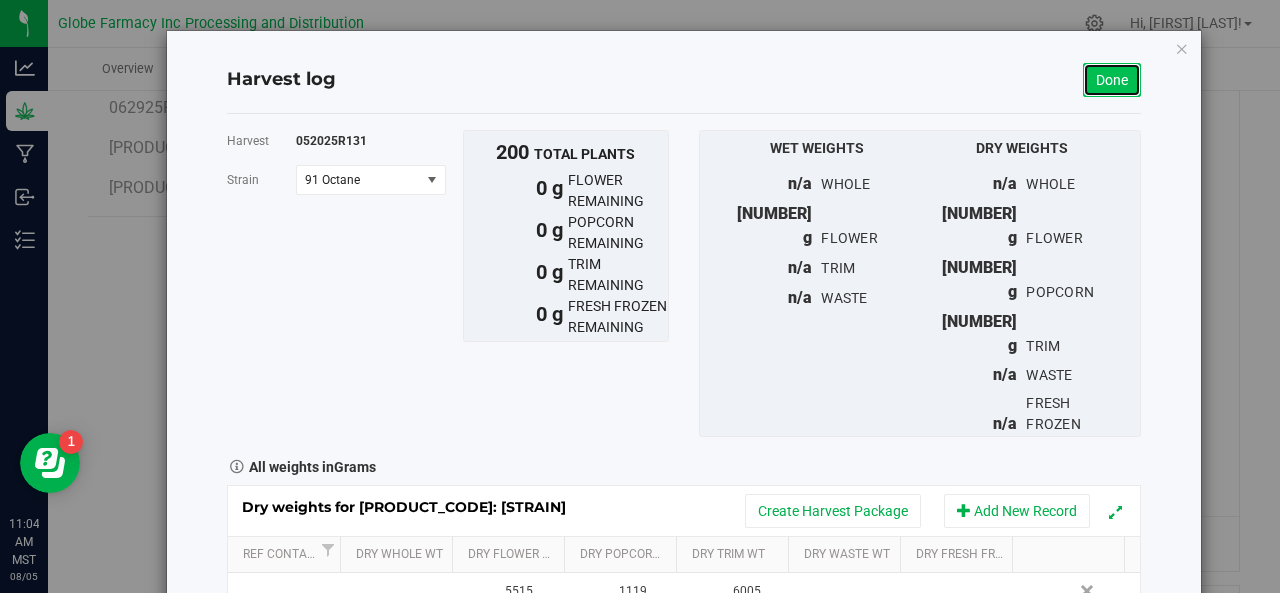 click on "Done" at bounding box center [1112, 80] 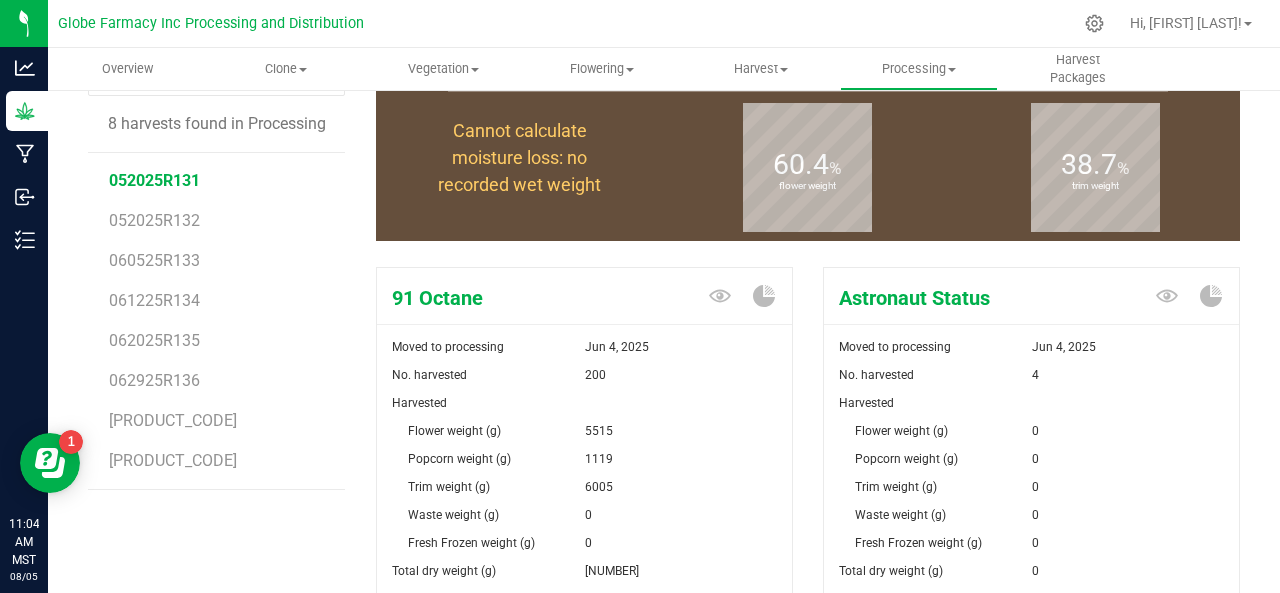 scroll, scrollTop: 453, scrollLeft: 0, axis: vertical 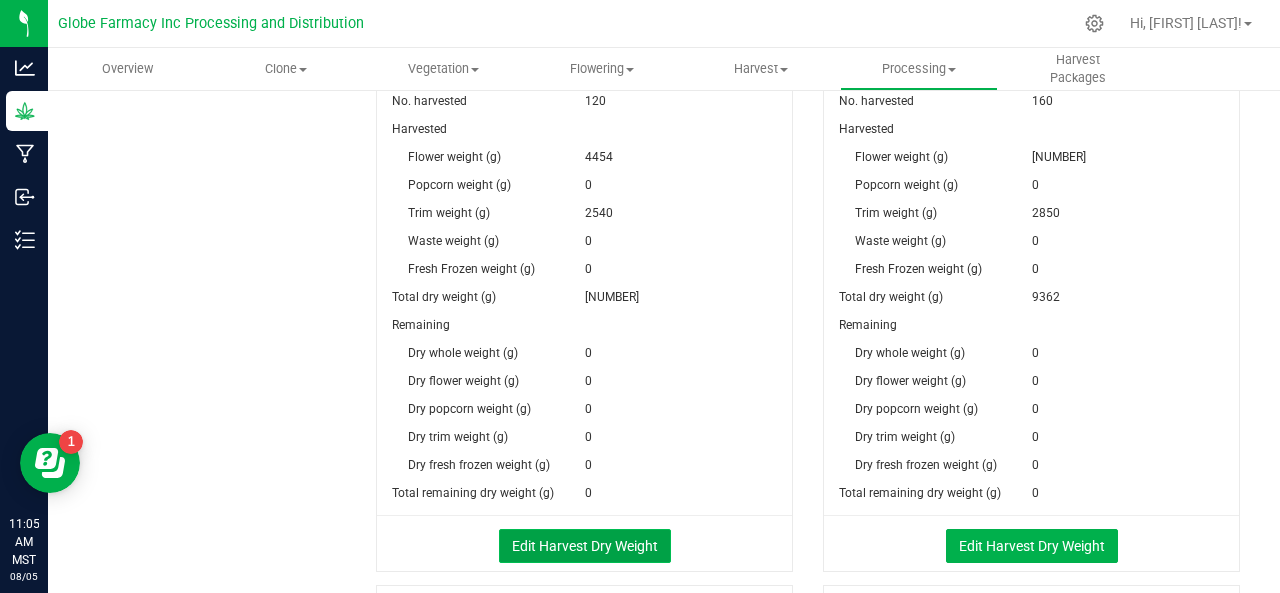click on "Edit Harvest Dry Weight" at bounding box center [585, 546] 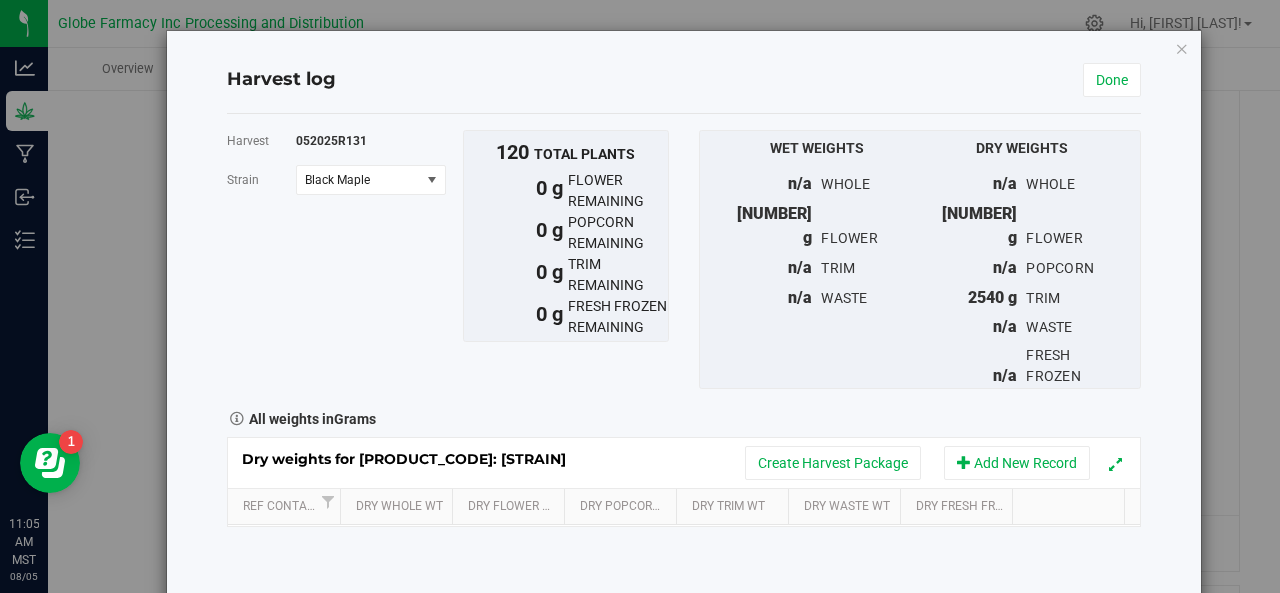 scroll, scrollTop: 1045, scrollLeft: 0, axis: vertical 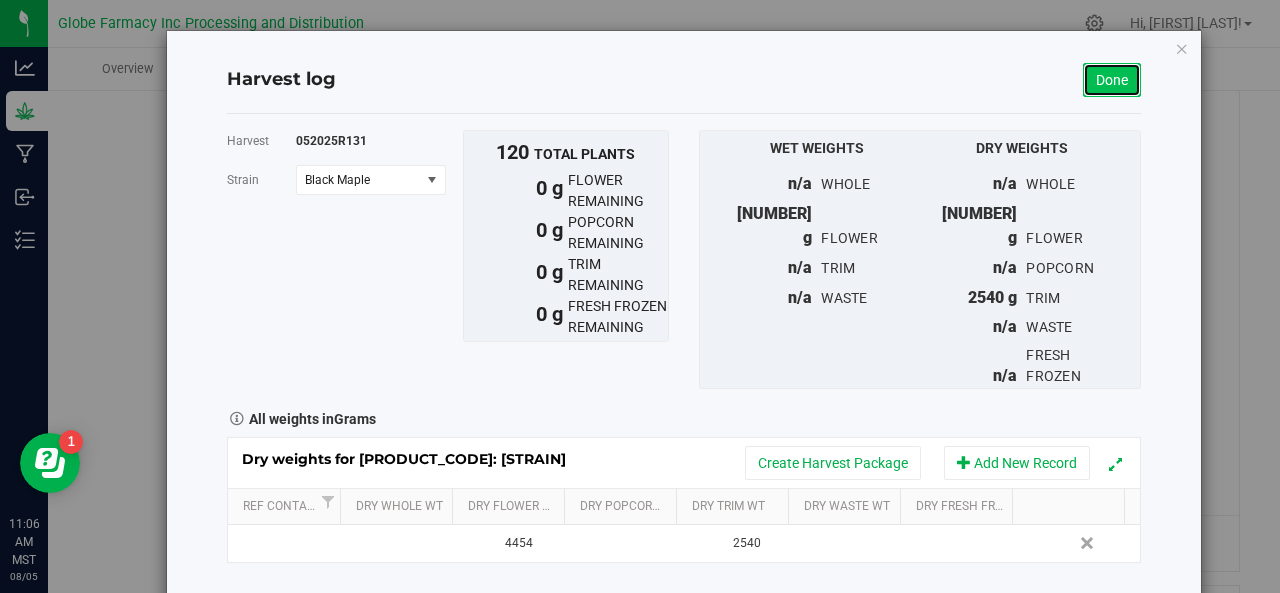 click on "Done" at bounding box center (1112, 80) 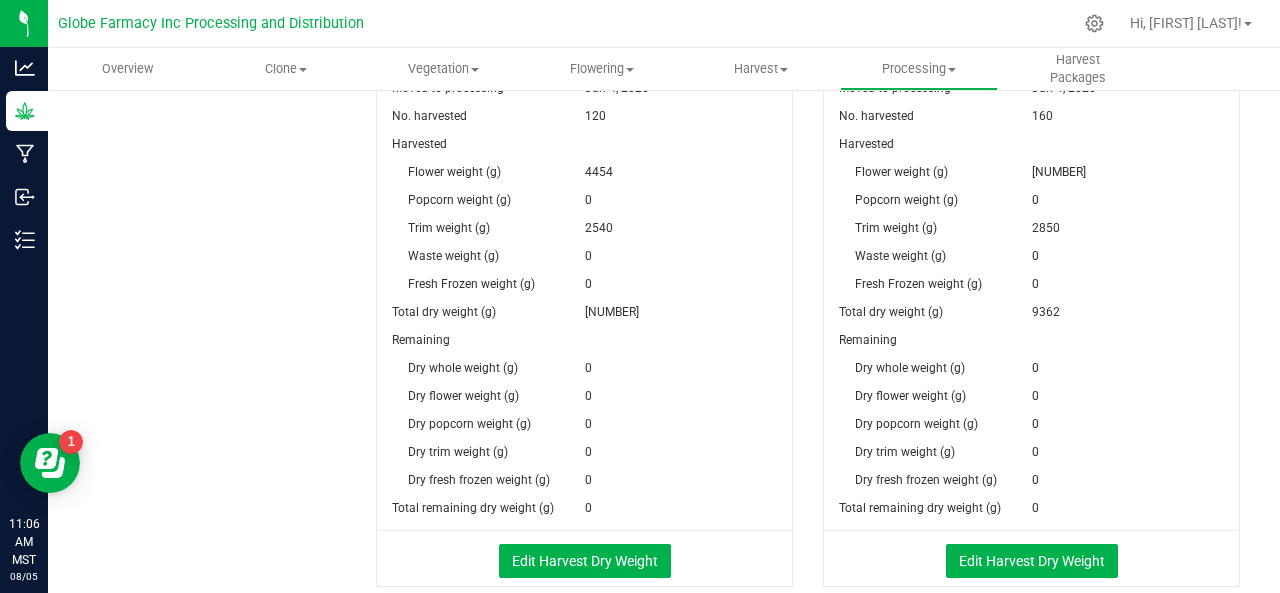 scroll, scrollTop: 1031, scrollLeft: 0, axis: vertical 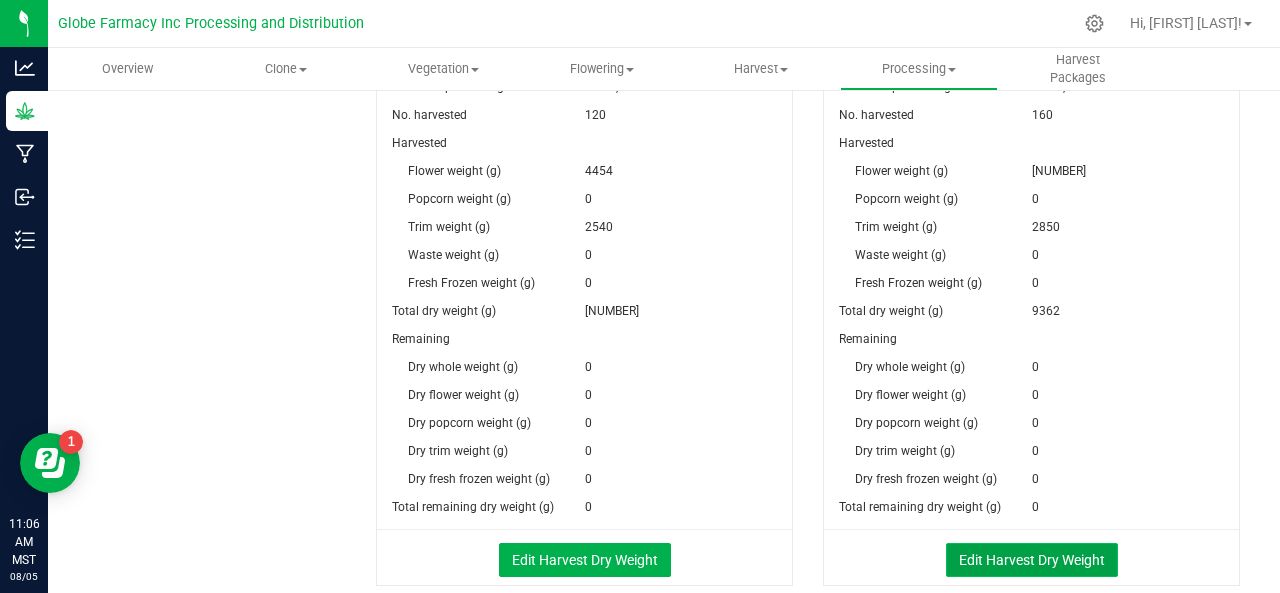 click on "Edit Harvest Dry Weight" at bounding box center (1032, 560) 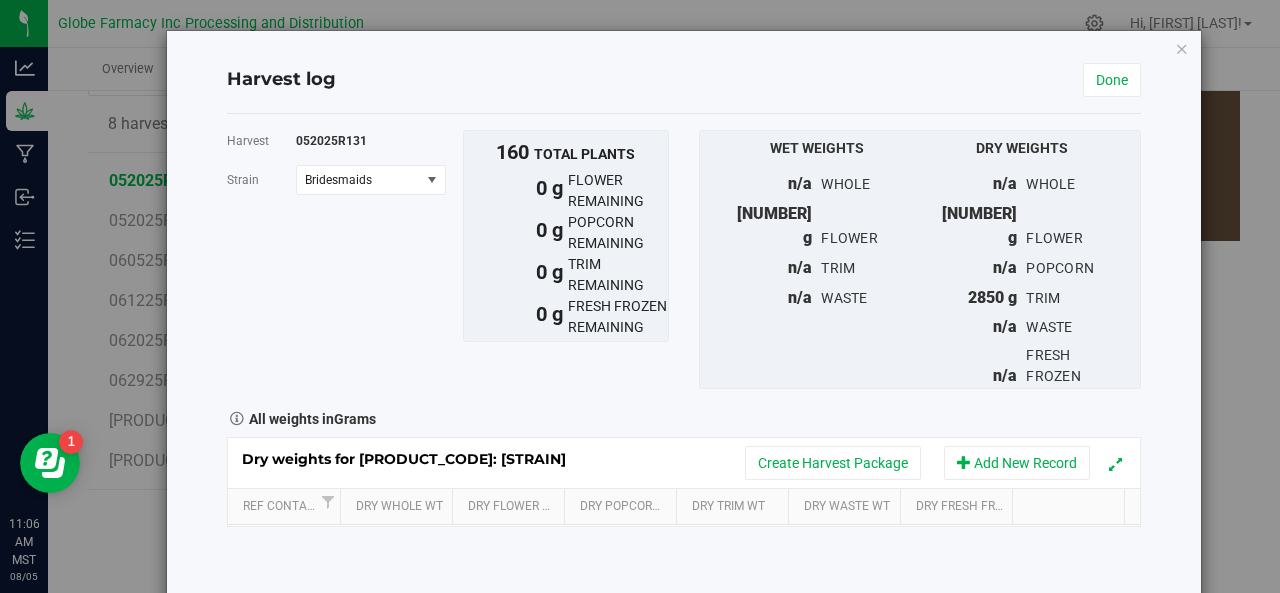 scroll, scrollTop: 1031, scrollLeft: 0, axis: vertical 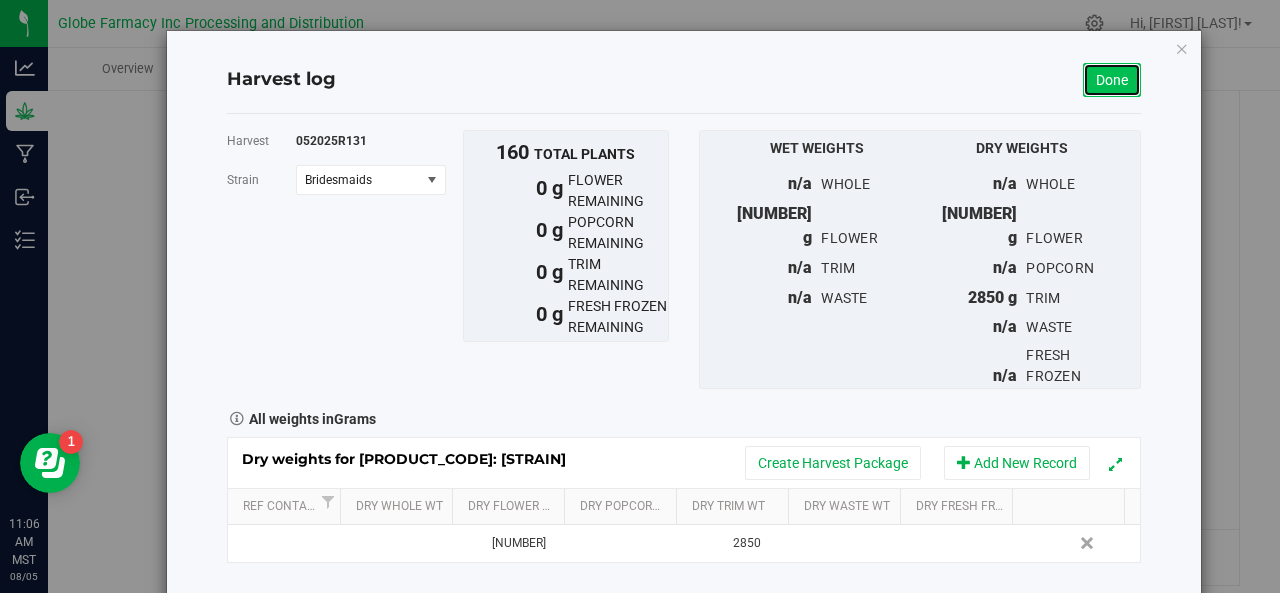 click on "Done" at bounding box center [1112, 80] 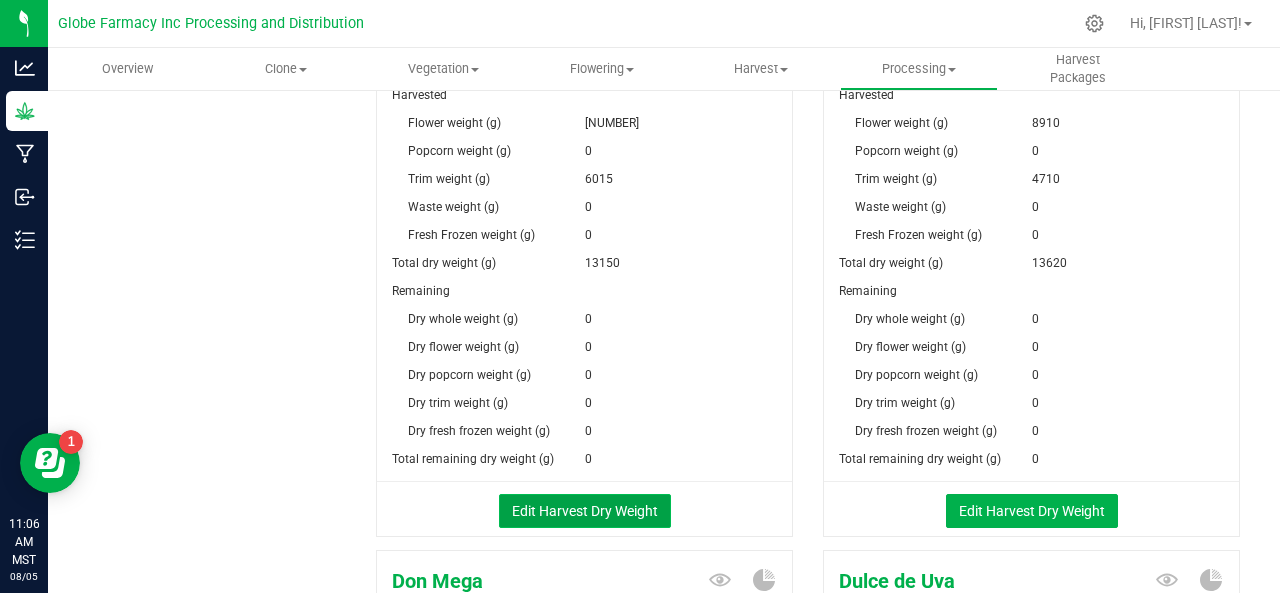 click on "Edit Harvest Dry Weight" at bounding box center [585, 511] 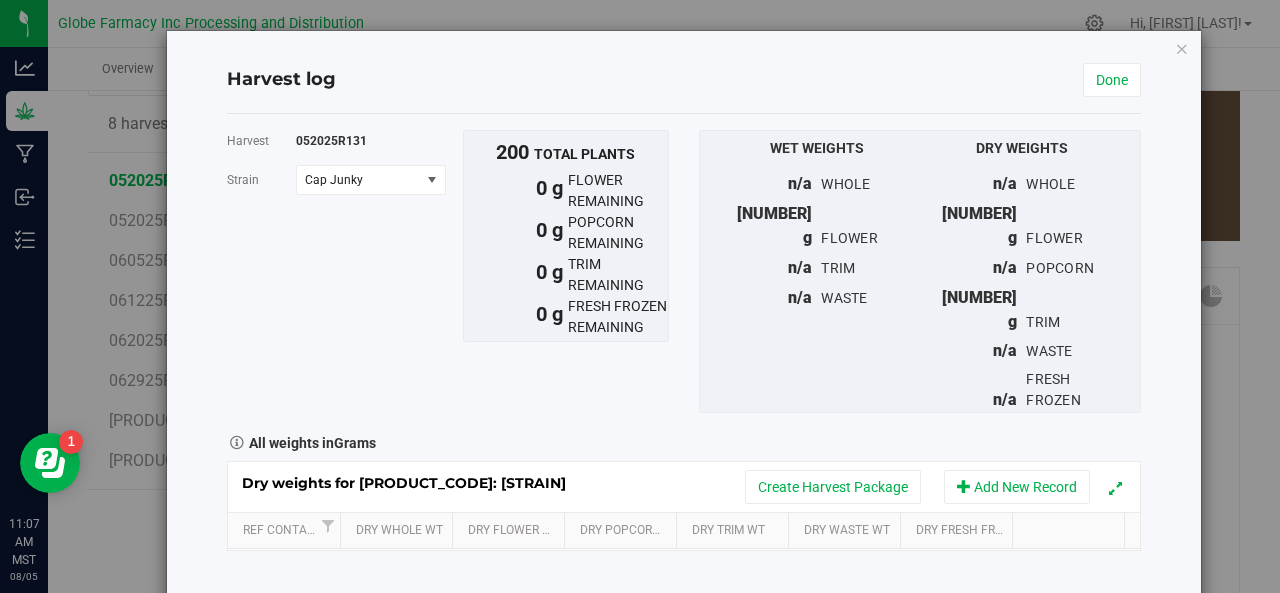 scroll, scrollTop: 1671, scrollLeft: 0, axis: vertical 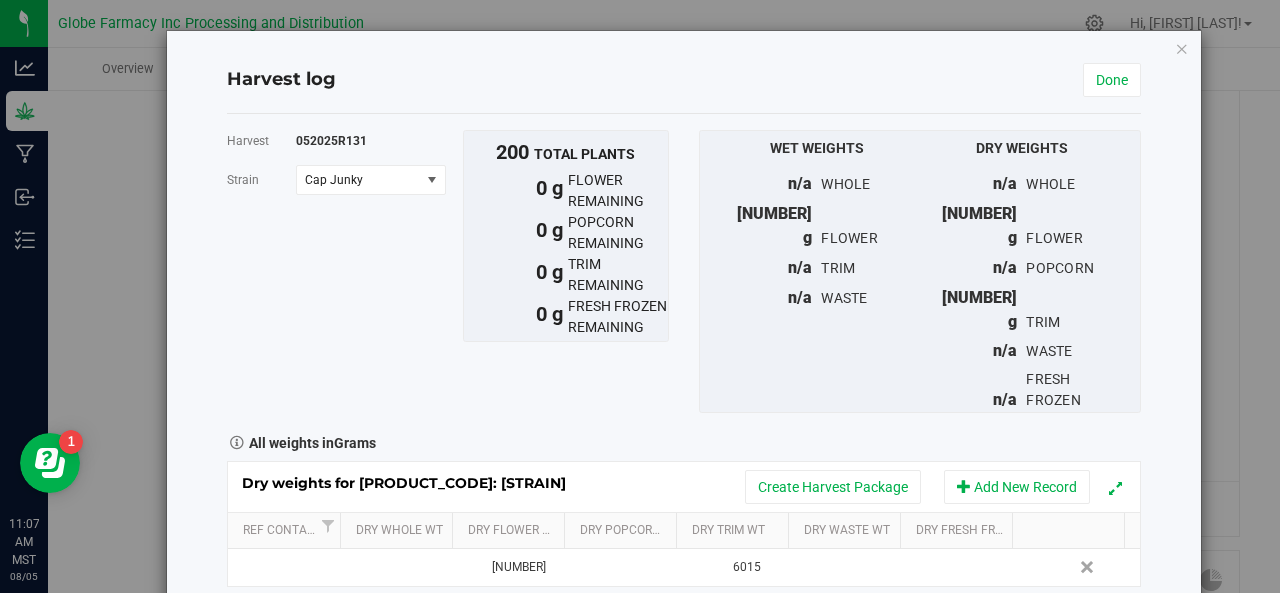 click on "Harvest log
Done" at bounding box center [684, 80] 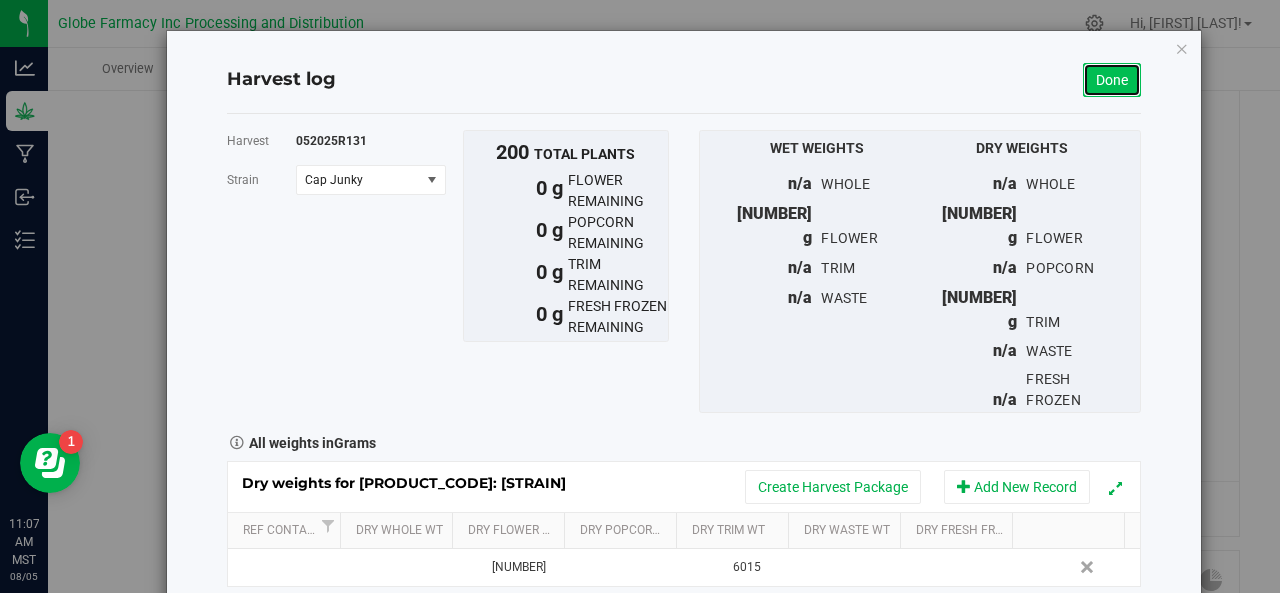 click on "Done" at bounding box center [1112, 80] 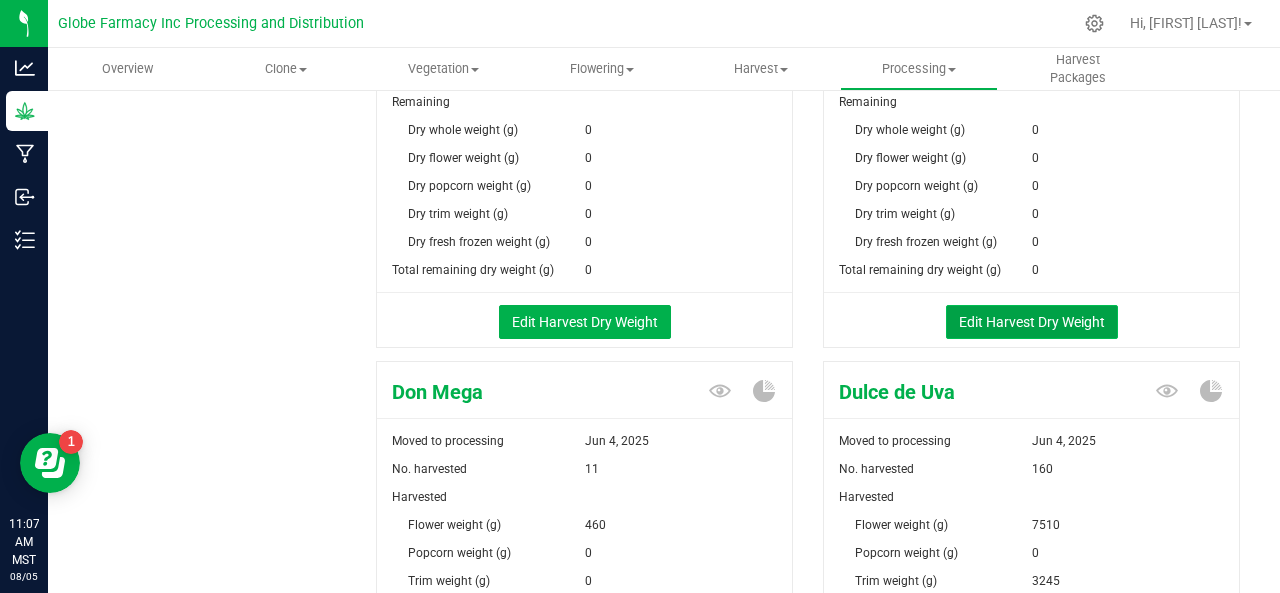 click on "Edit Harvest Dry Weight" at bounding box center [1032, 322] 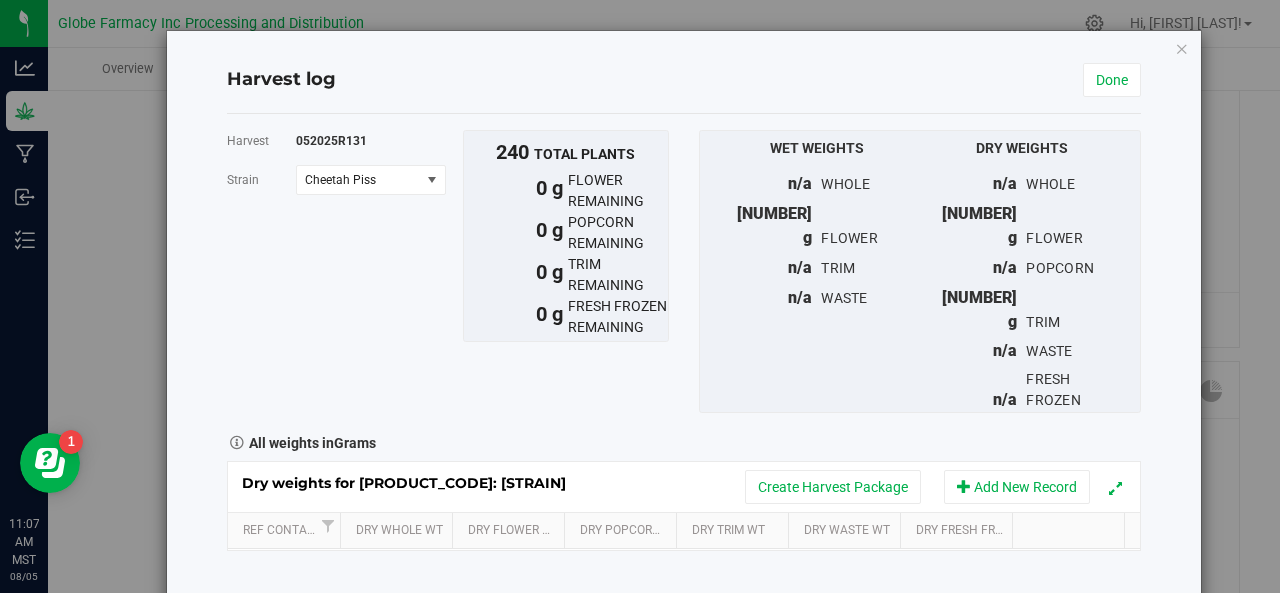 scroll, scrollTop: 1860, scrollLeft: 0, axis: vertical 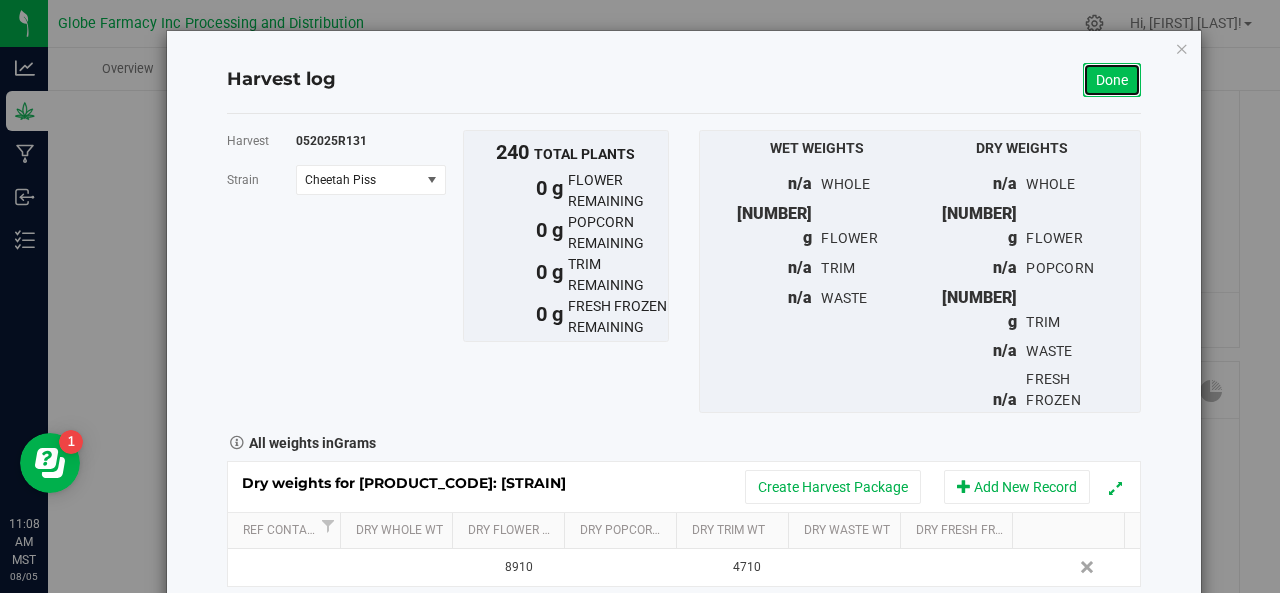 click on "Done" at bounding box center [1112, 80] 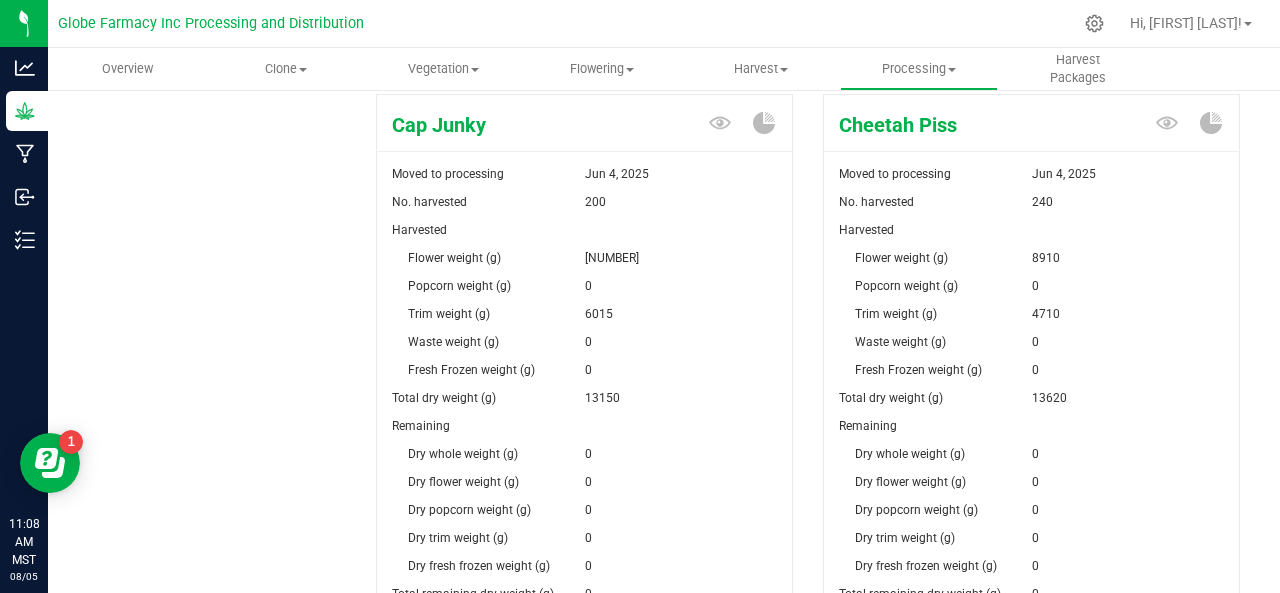 scroll, scrollTop: 1511, scrollLeft: 0, axis: vertical 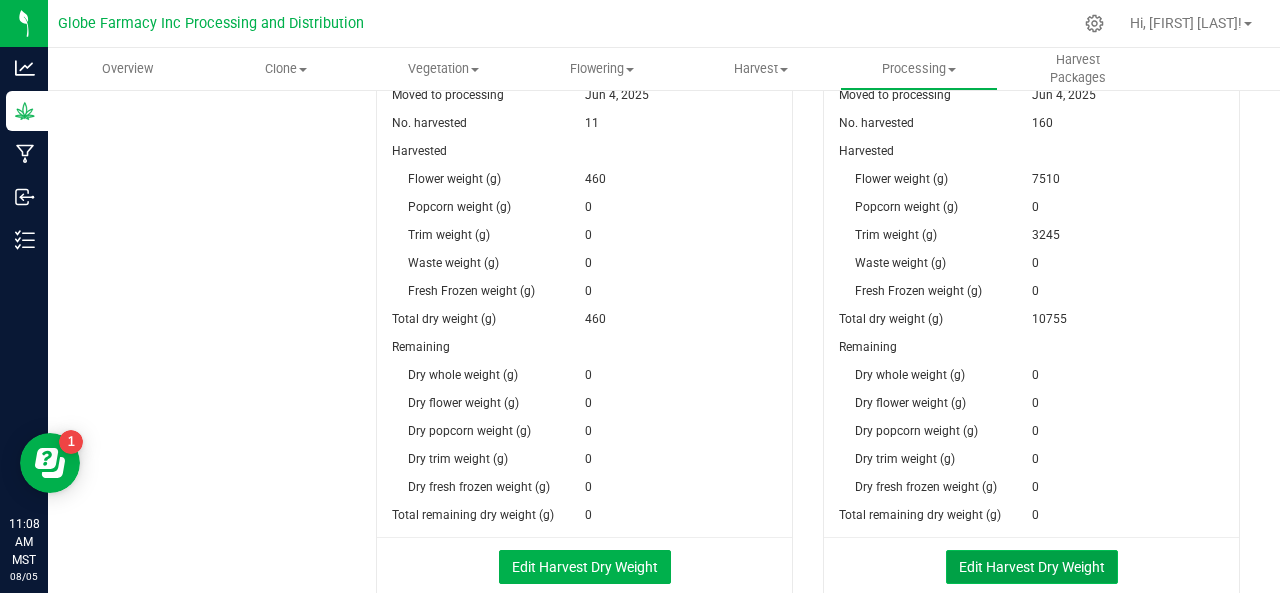 click on "Edit Harvest Dry Weight" at bounding box center (1032, 567) 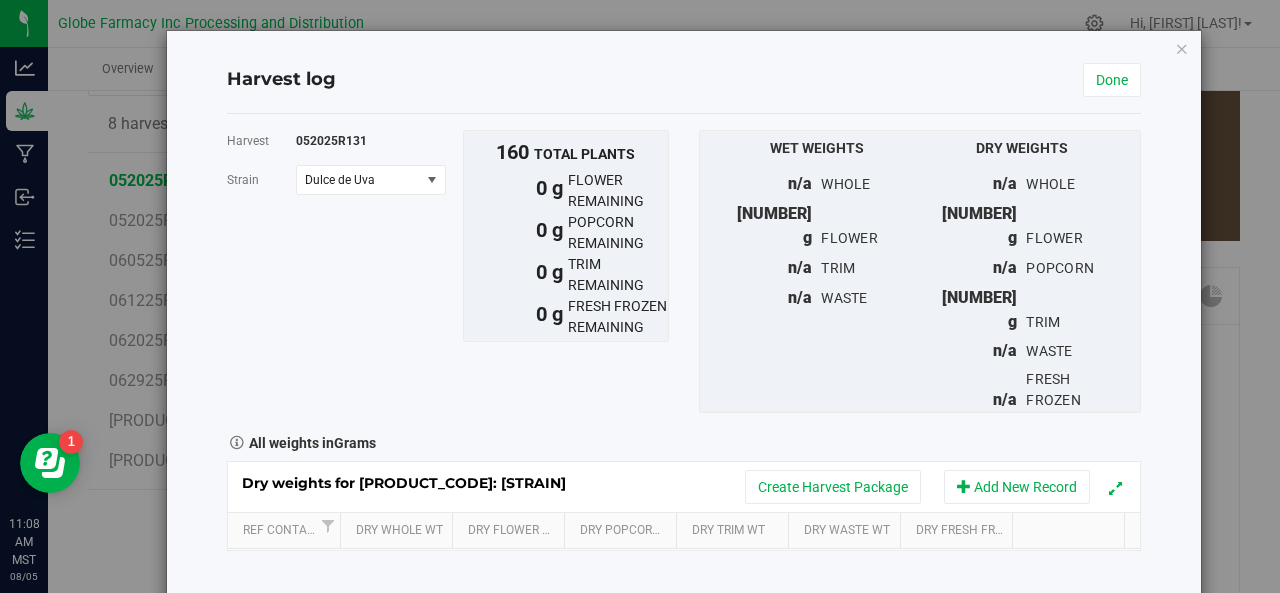 scroll, scrollTop: 2206, scrollLeft: 0, axis: vertical 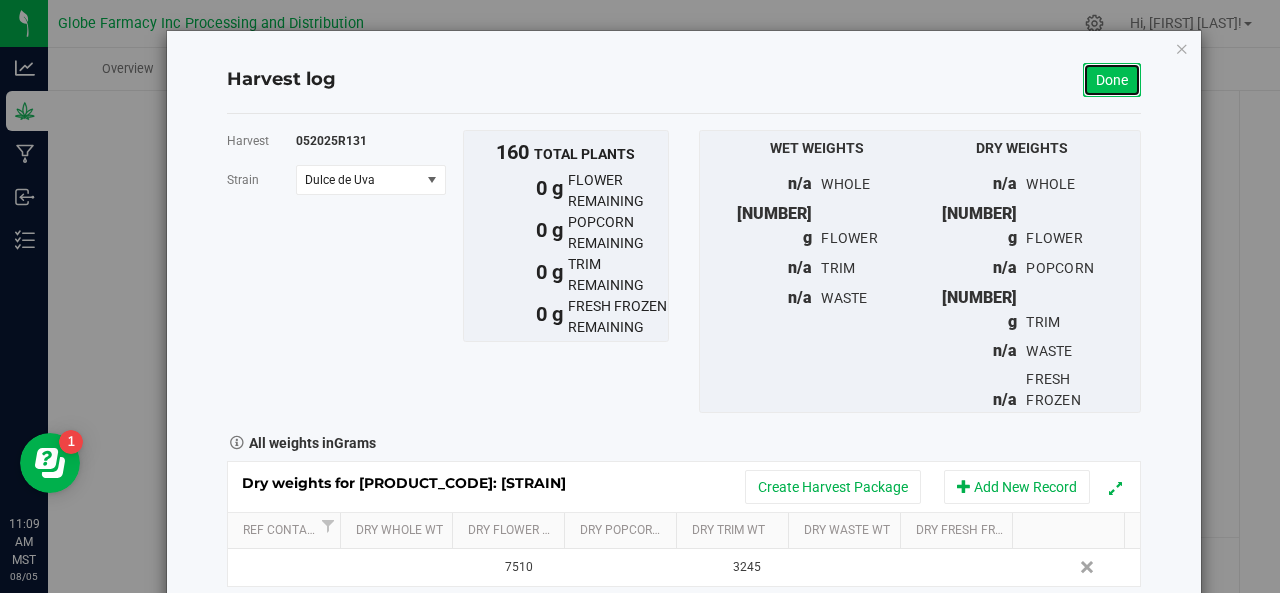 click on "Done" at bounding box center (1112, 80) 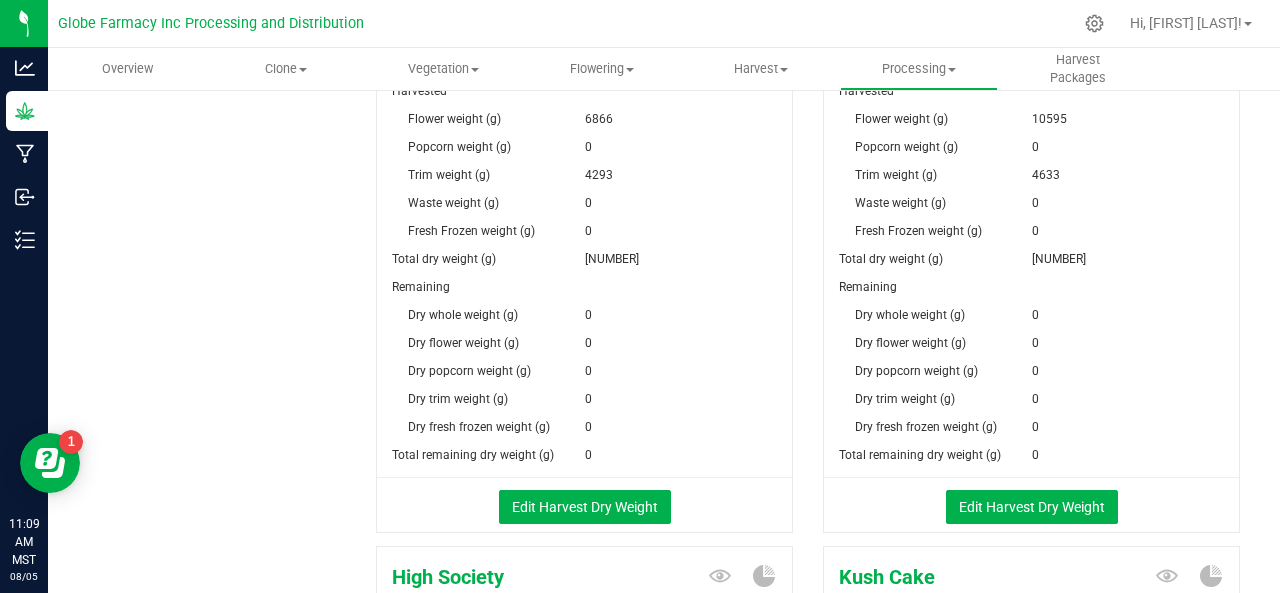 scroll, scrollTop: 2862, scrollLeft: 0, axis: vertical 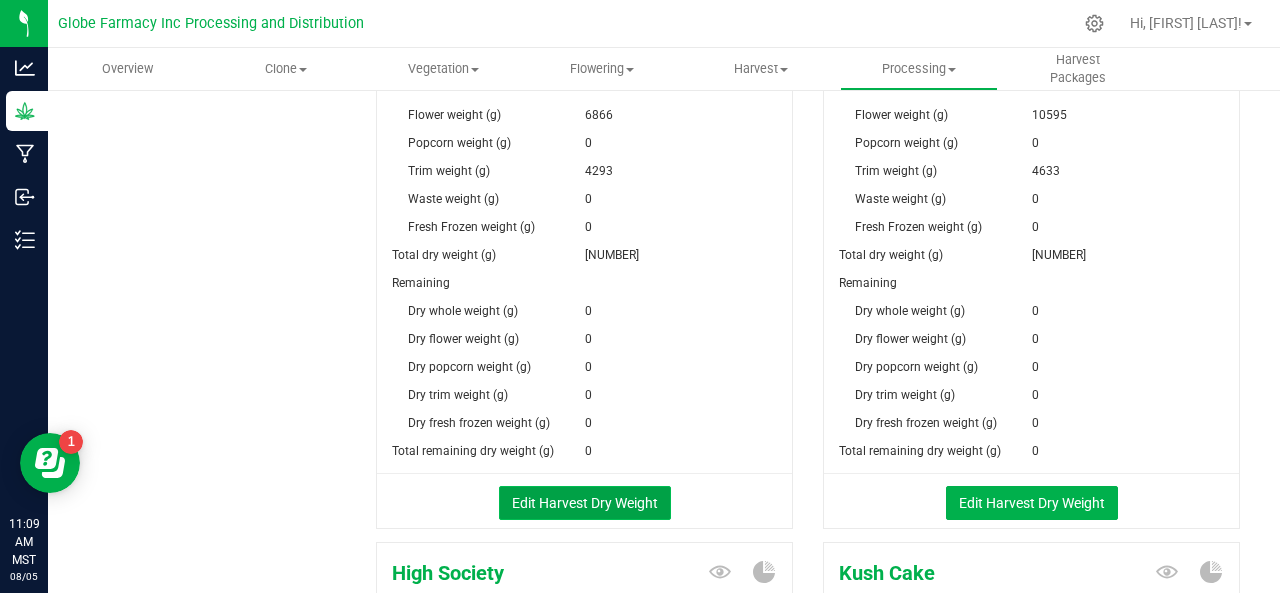 click on "Edit Harvest Dry Weight" at bounding box center (585, 503) 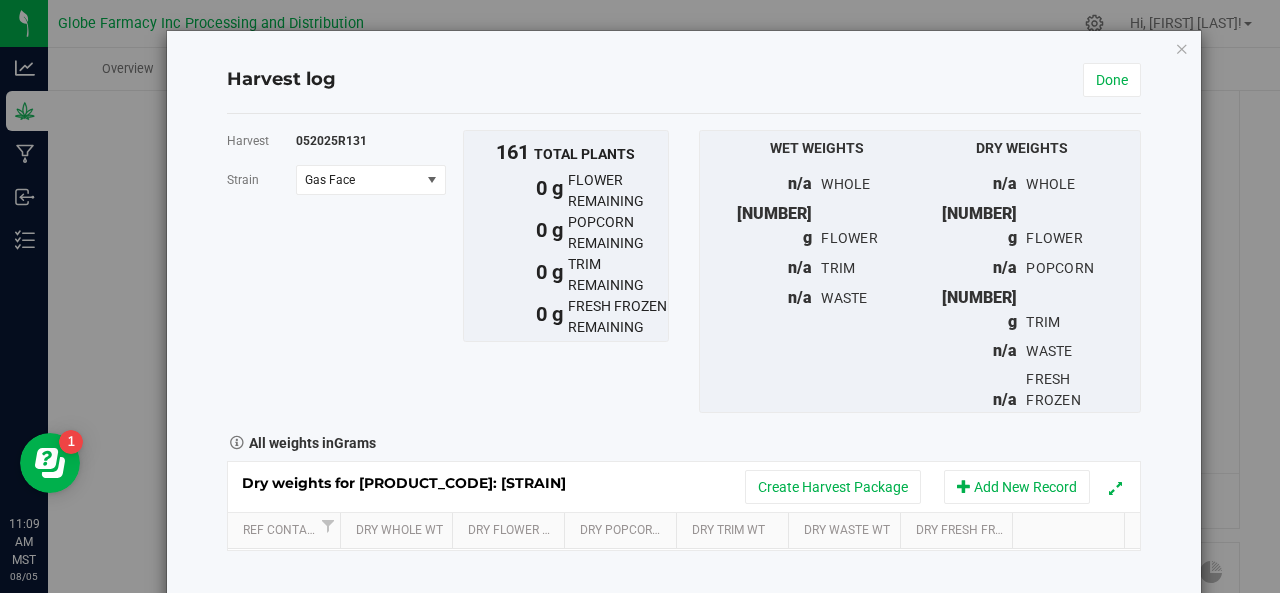 scroll, scrollTop: 2862, scrollLeft: 0, axis: vertical 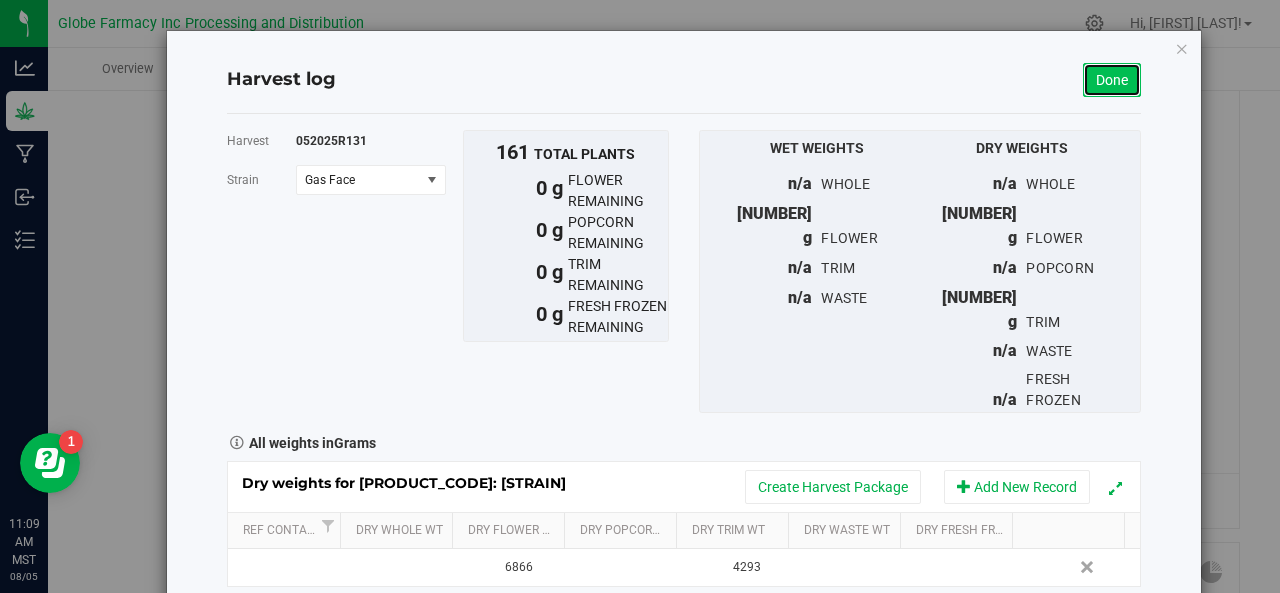 click on "Done" at bounding box center (1112, 80) 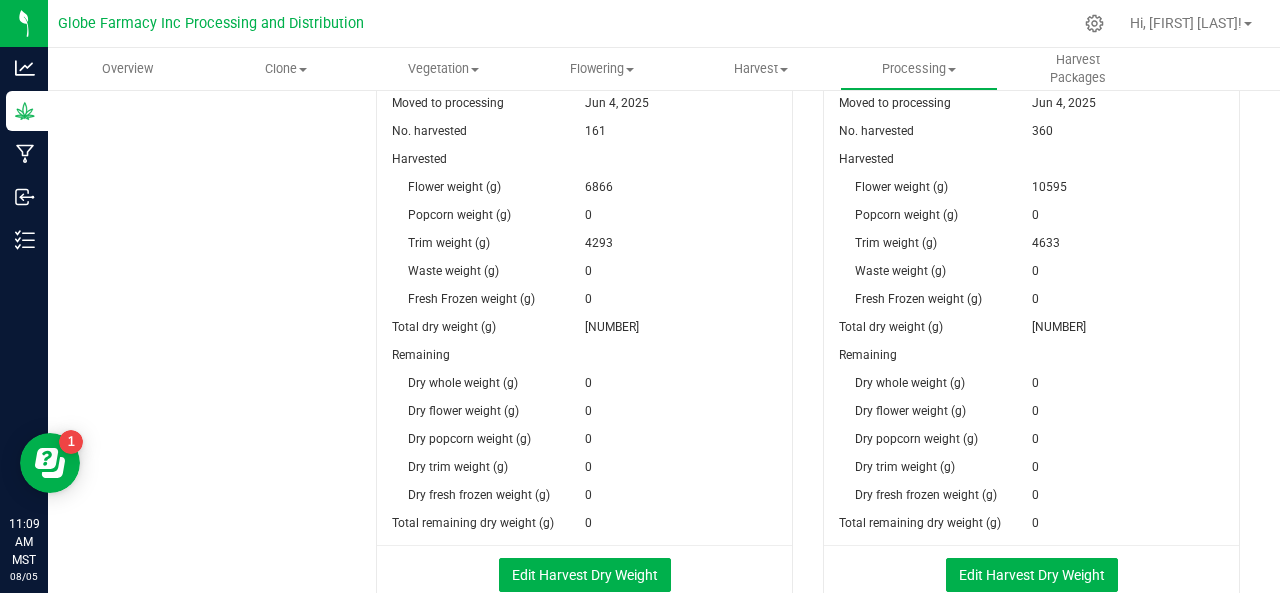 scroll, scrollTop: 2792, scrollLeft: 0, axis: vertical 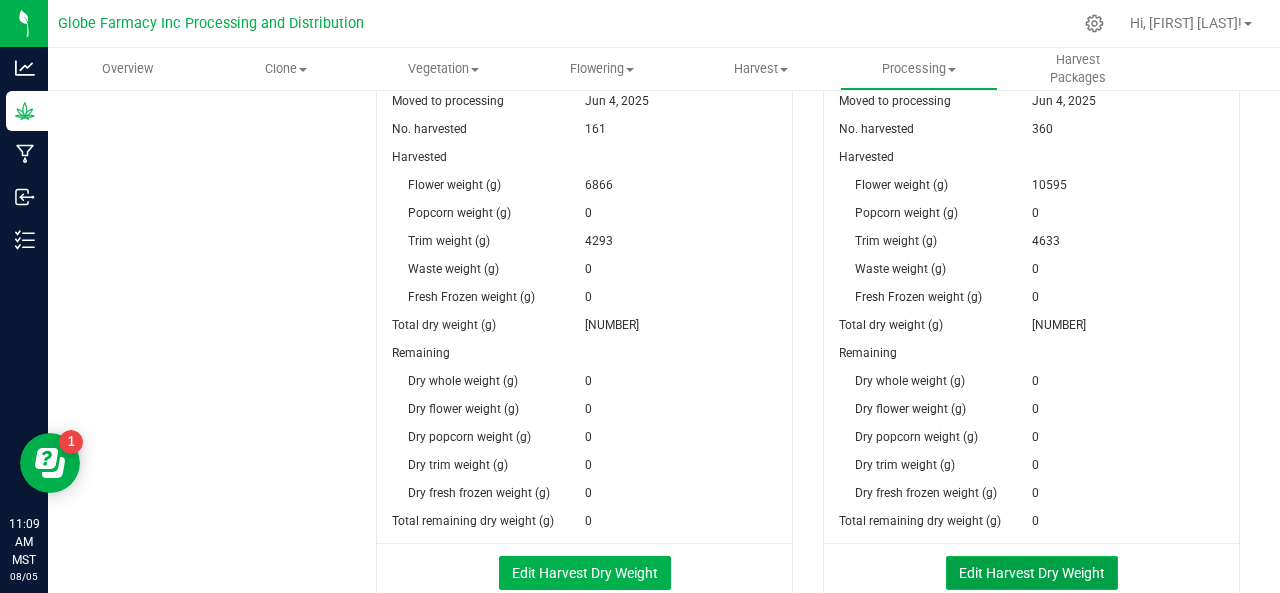 click on "Edit Harvest Dry Weight" at bounding box center (1032, 573) 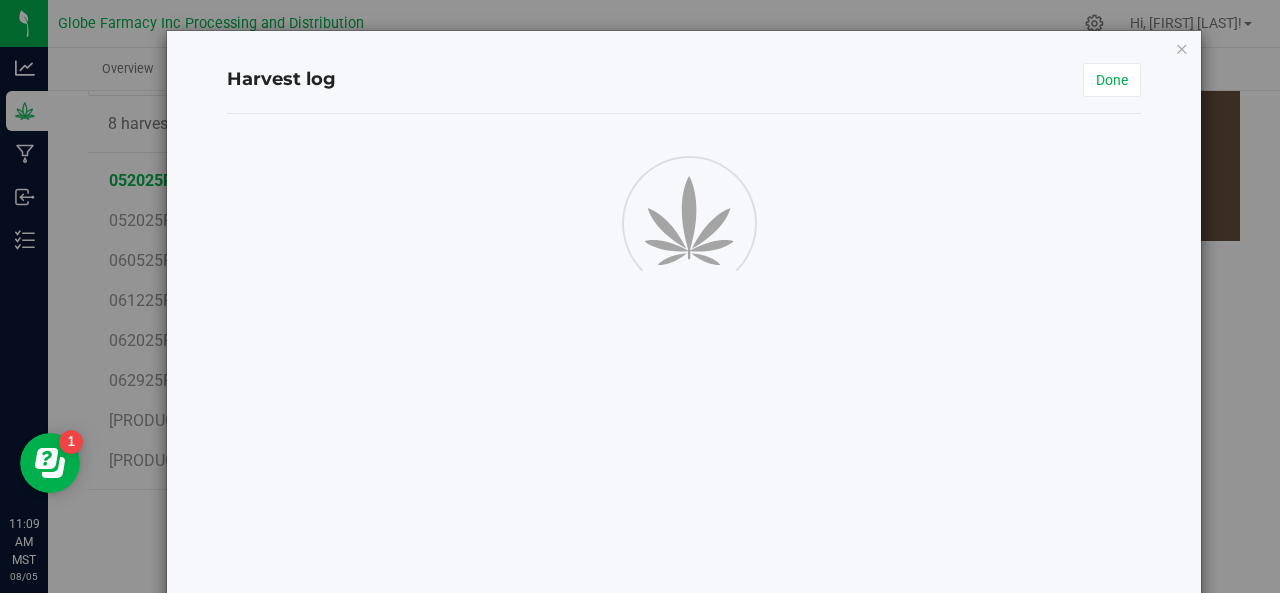 scroll, scrollTop: 2792, scrollLeft: 0, axis: vertical 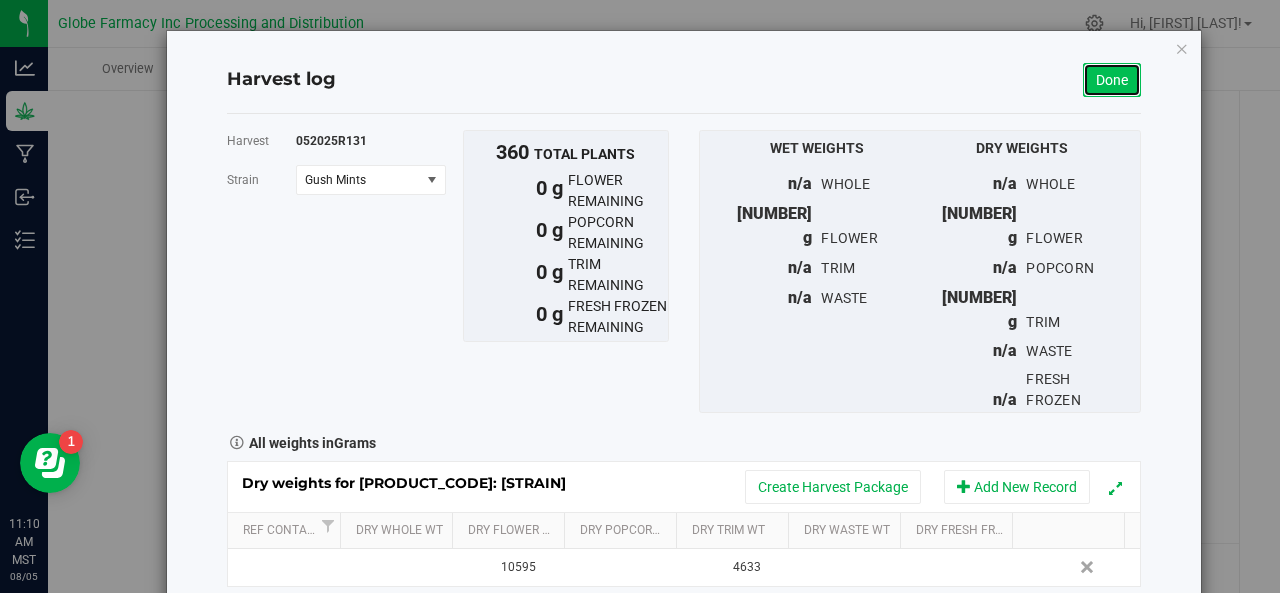 click on "Done" at bounding box center [1112, 80] 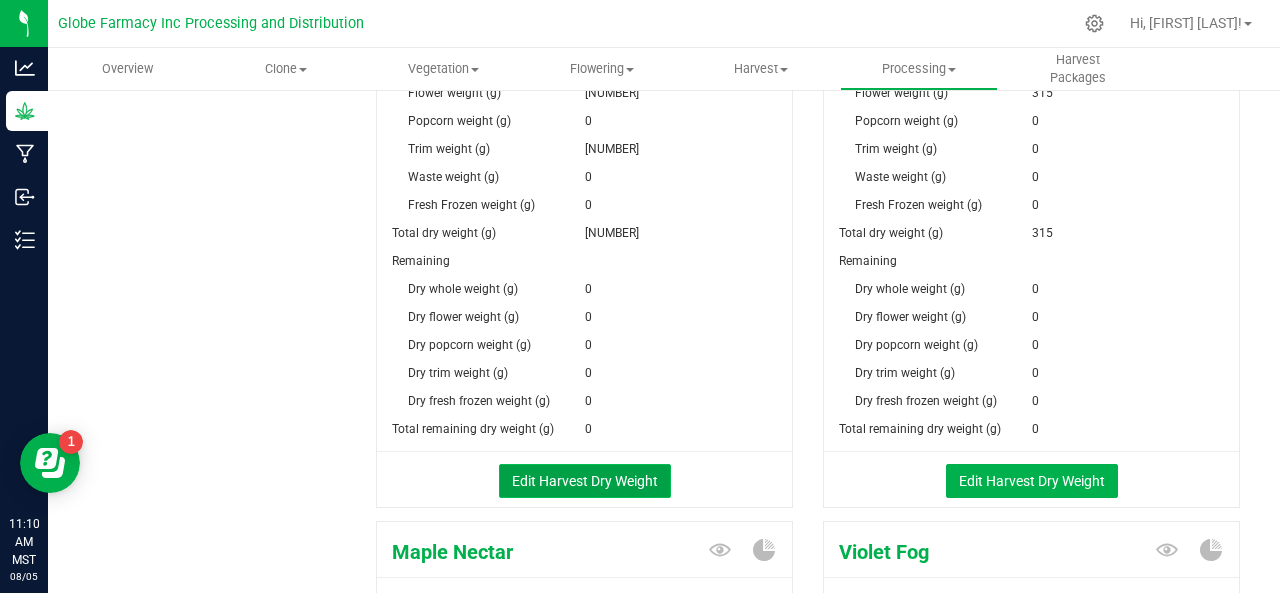 click on "Edit Harvest Dry Weight" at bounding box center (585, 481) 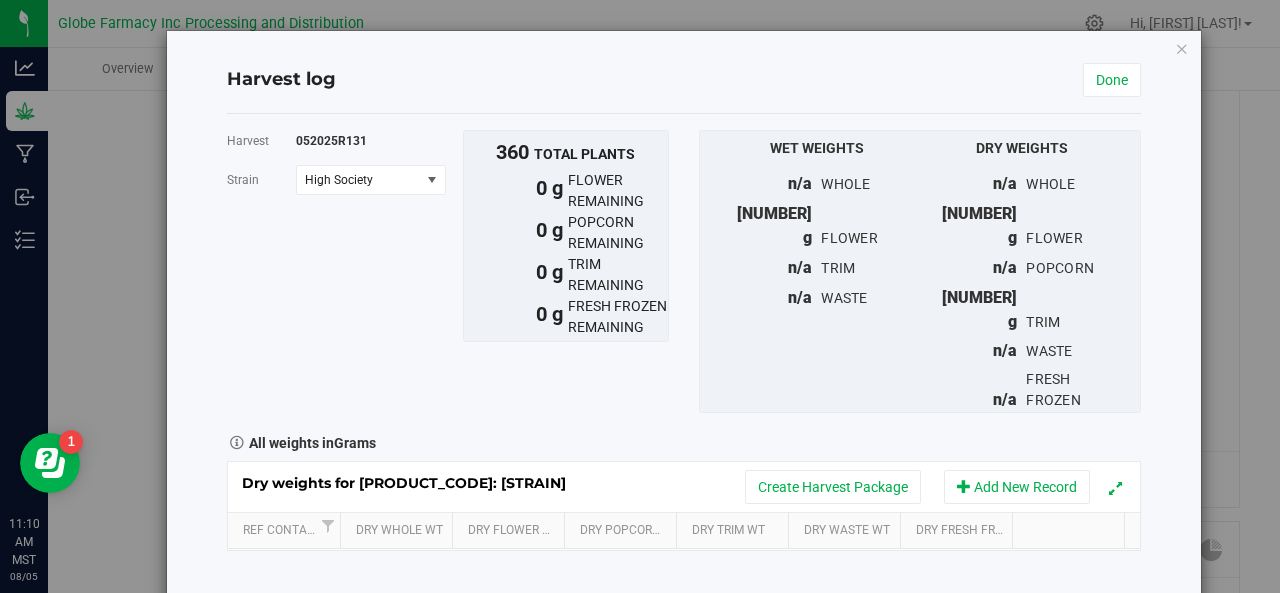 scroll, scrollTop: 3475, scrollLeft: 0, axis: vertical 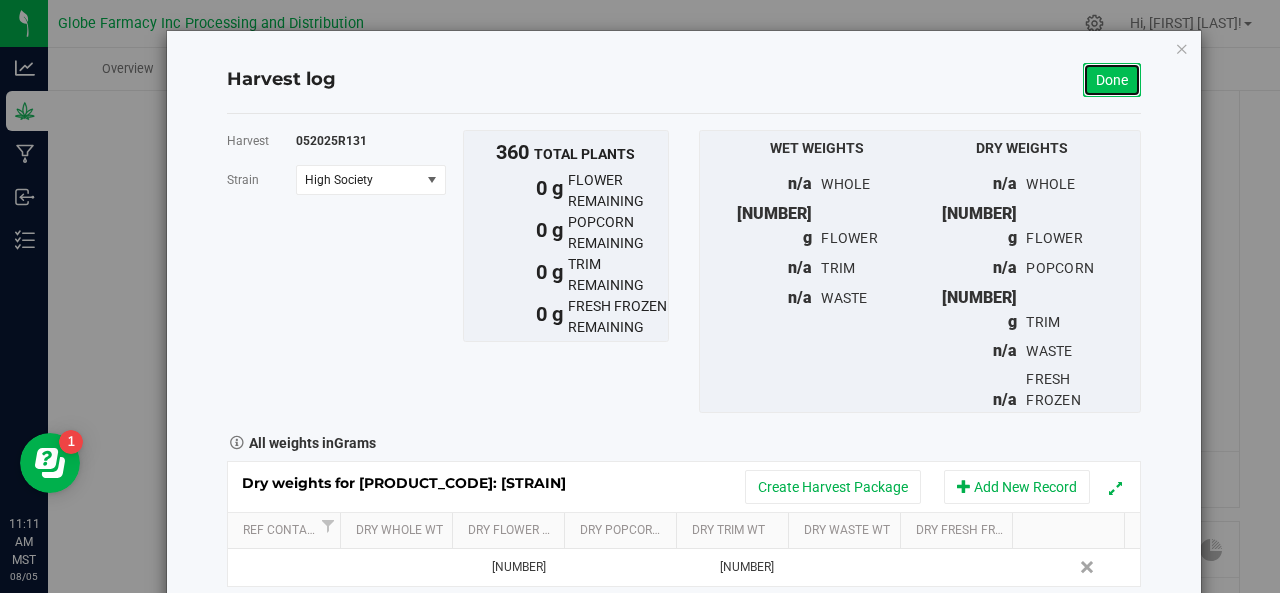 click on "Done" at bounding box center (1112, 80) 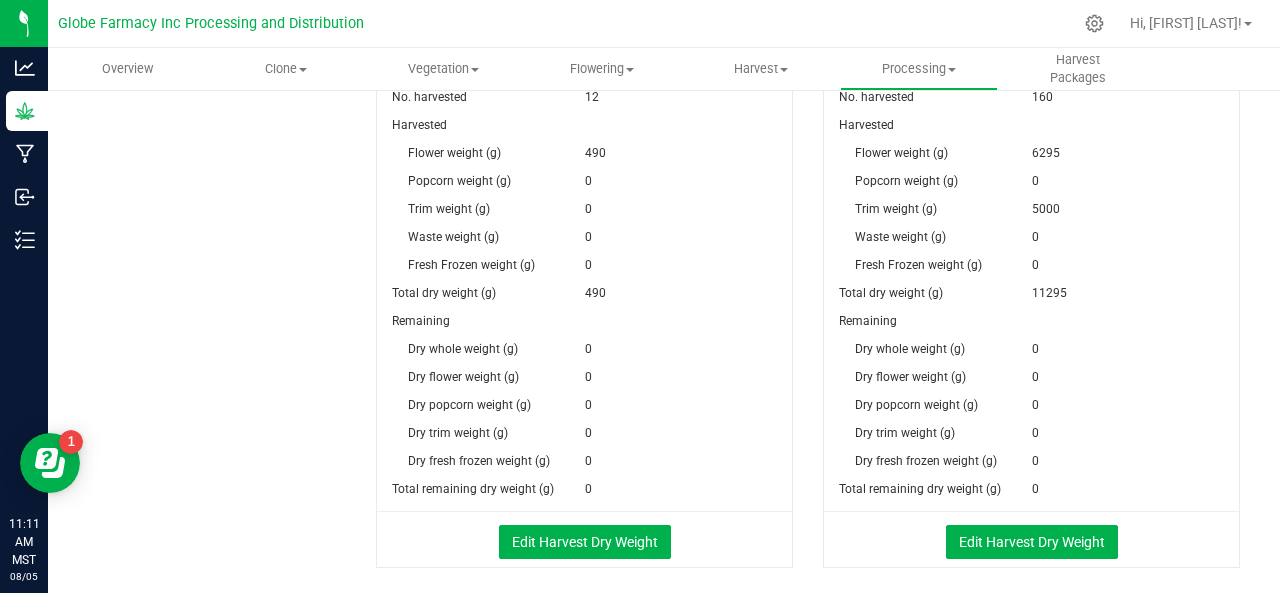 scroll, scrollTop: 3987, scrollLeft: 0, axis: vertical 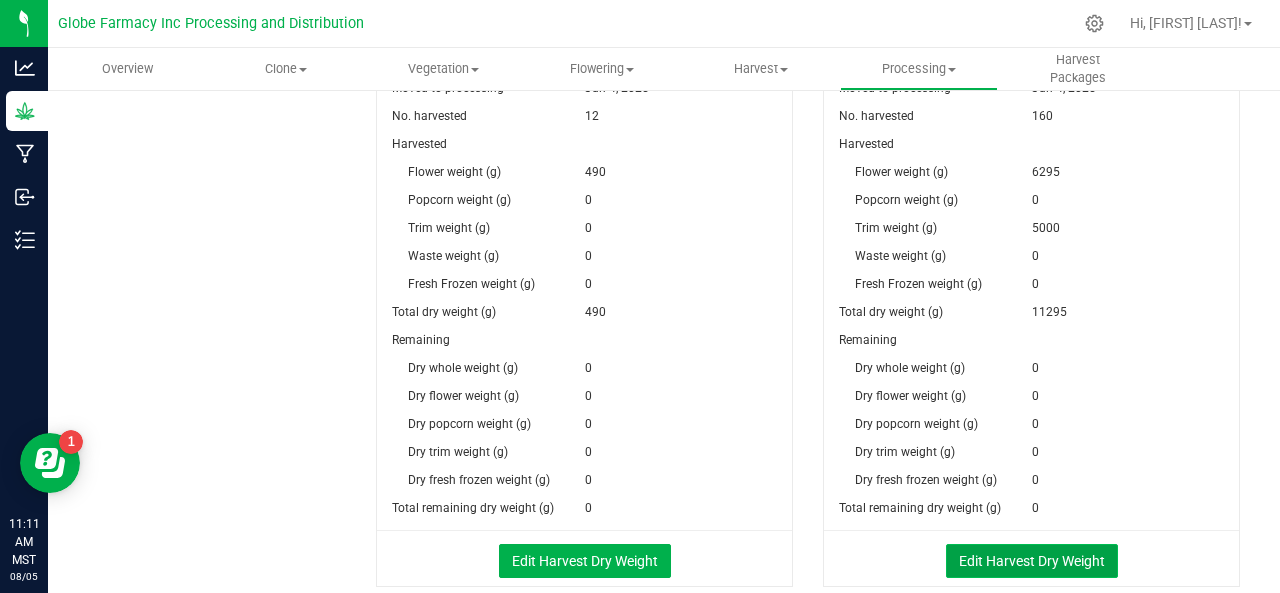 click on "Edit Harvest Dry Weight" at bounding box center (1032, 561) 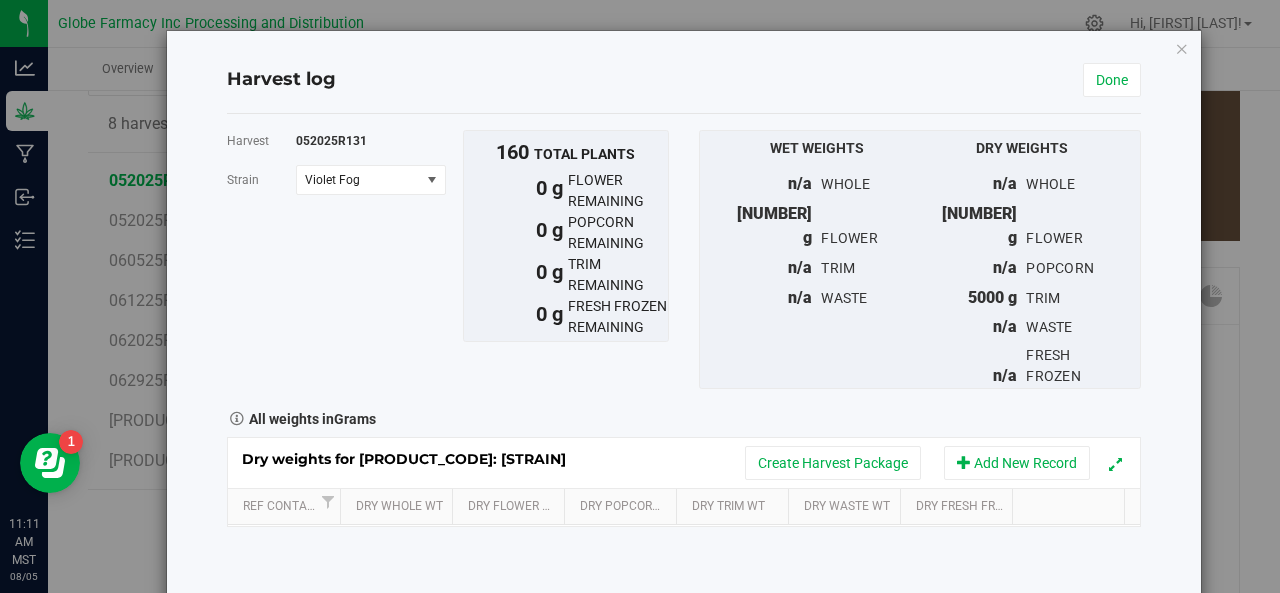scroll, scrollTop: 3987, scrollLeft: 0, axis: vertical 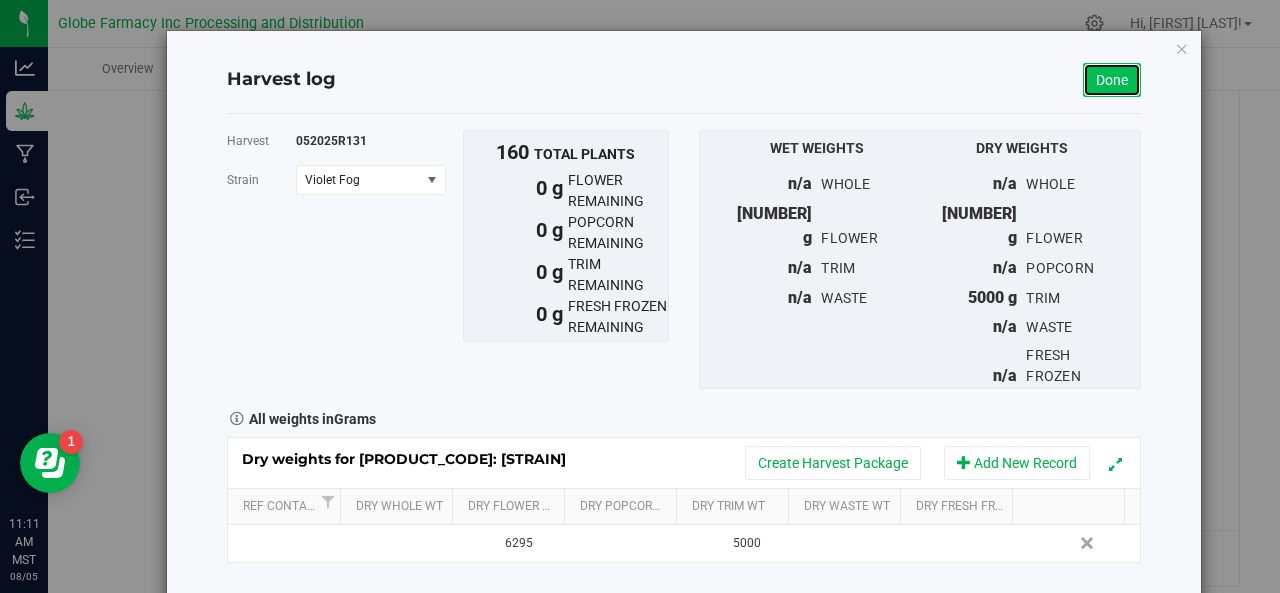 click on "Done" at bounding box center [1112, 80] 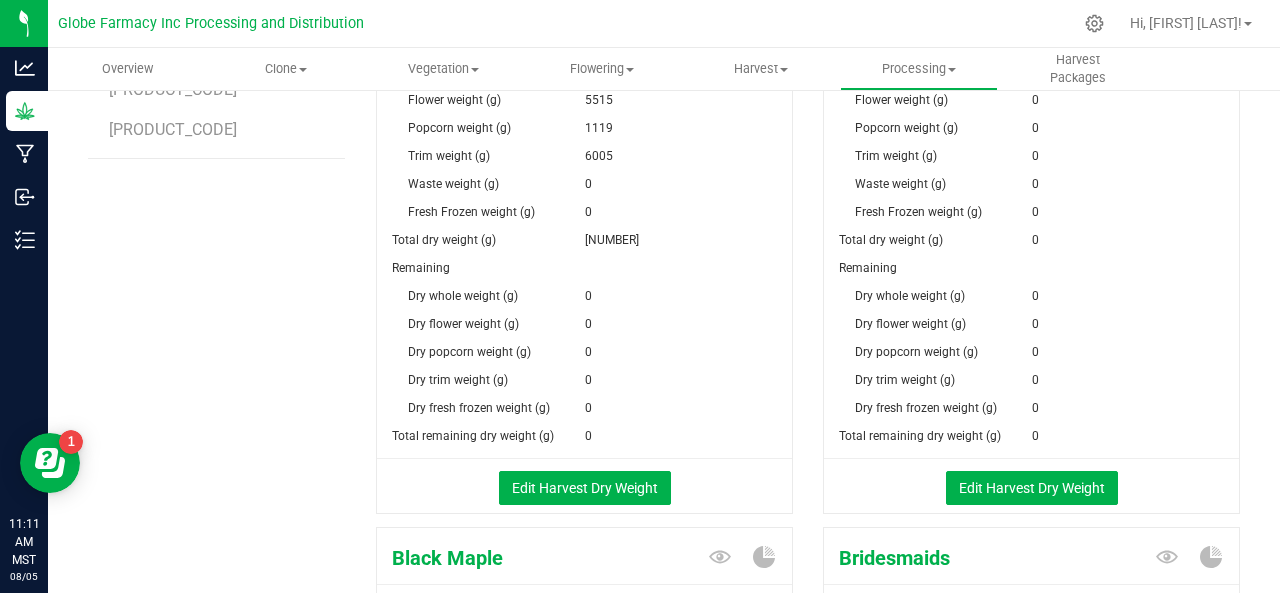 scroll, scrollTop: 0, scrollLeft: 0, axis: both 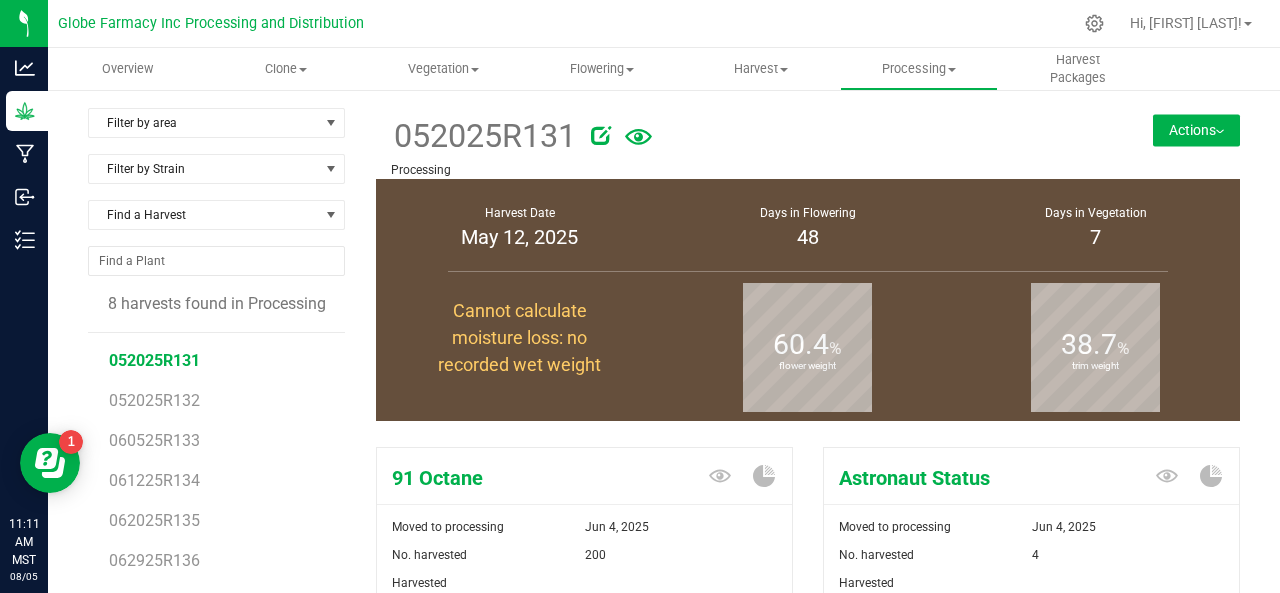 click on "Actions" at bounding box center [1196, 130] 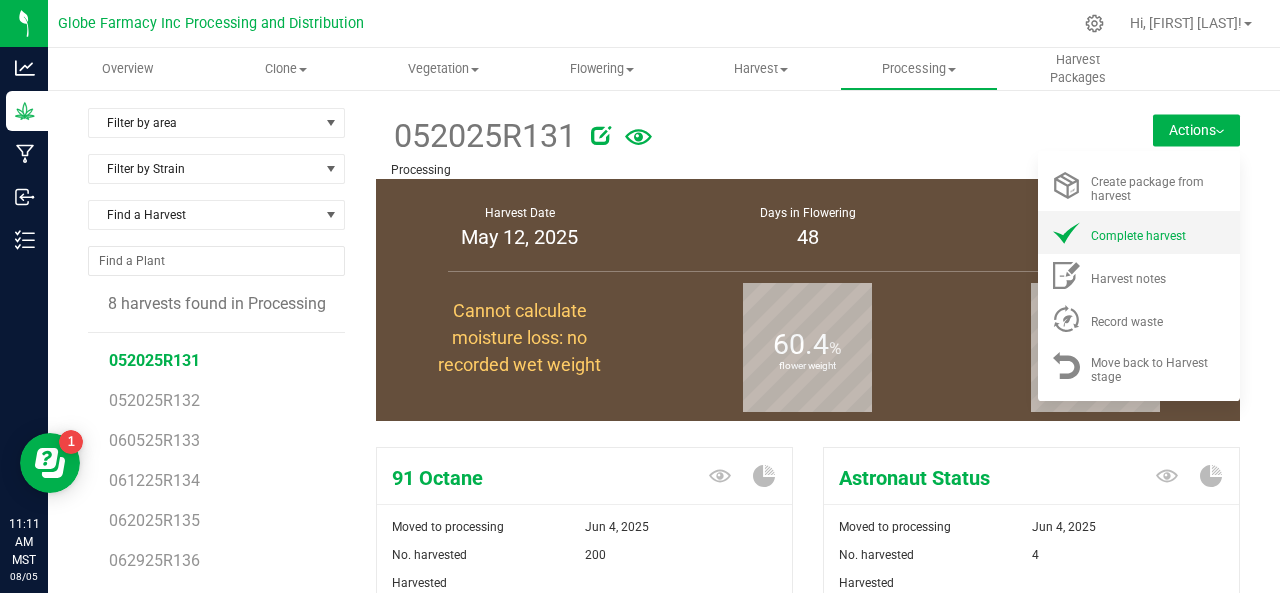 click on "Complete harvest" at bounding box center (1138, 236) 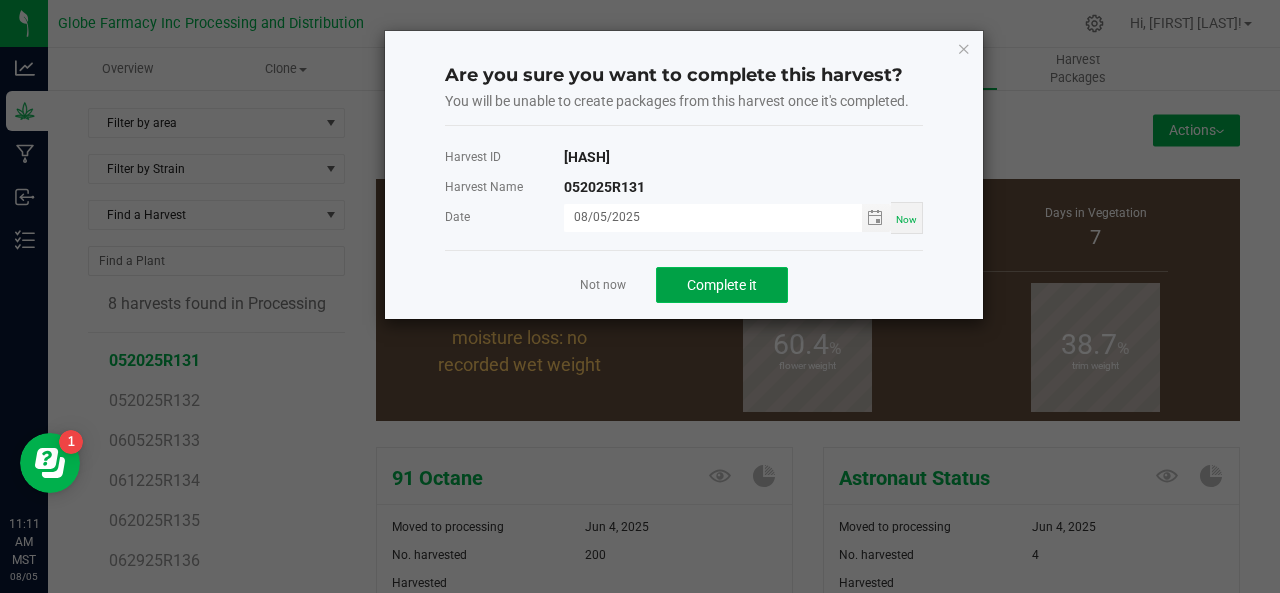 click on "Complete it" 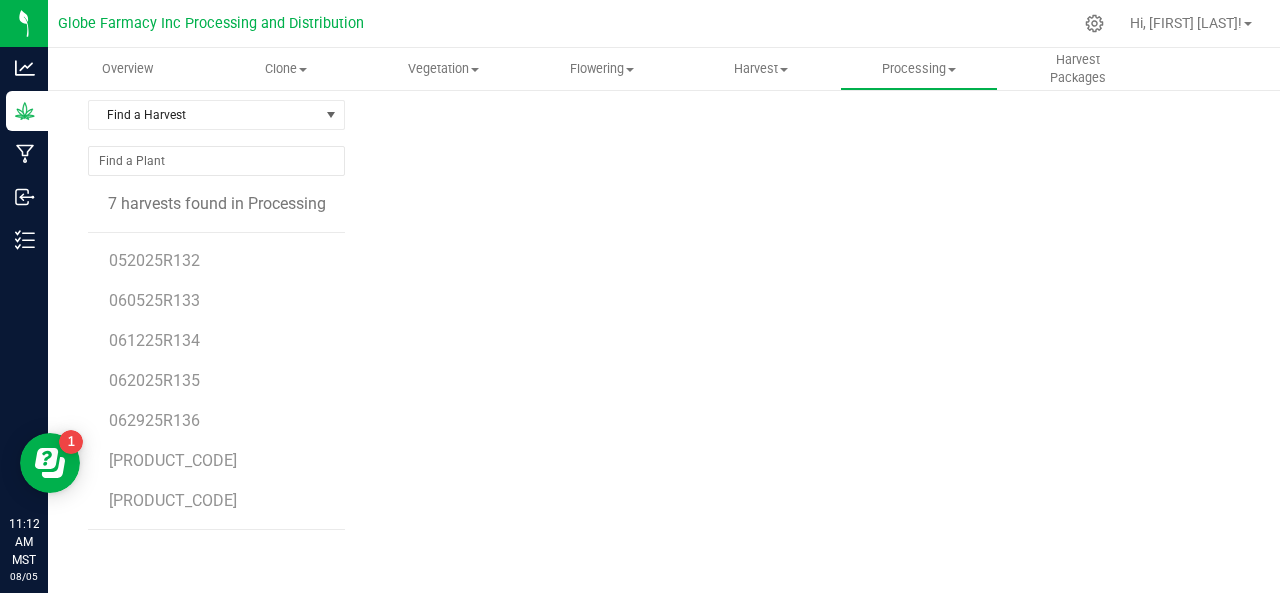 scroll, scrollTop: 100, scrollLeft: 0, axis: vertical 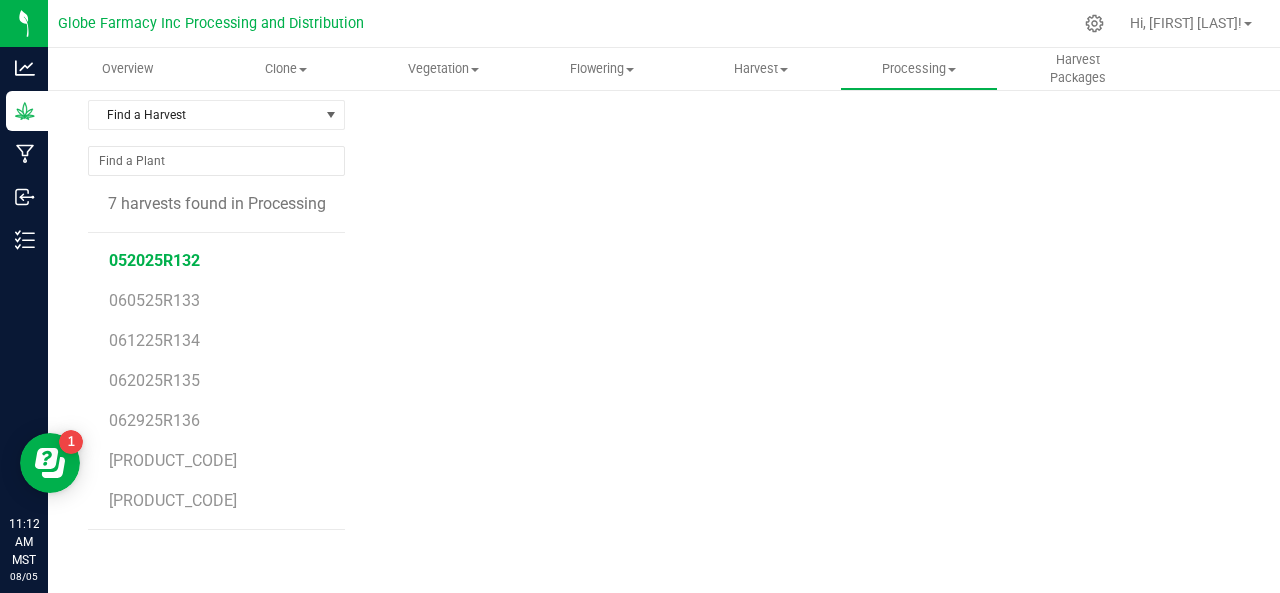 click on "052025R132" at bounding box center [154, 260] 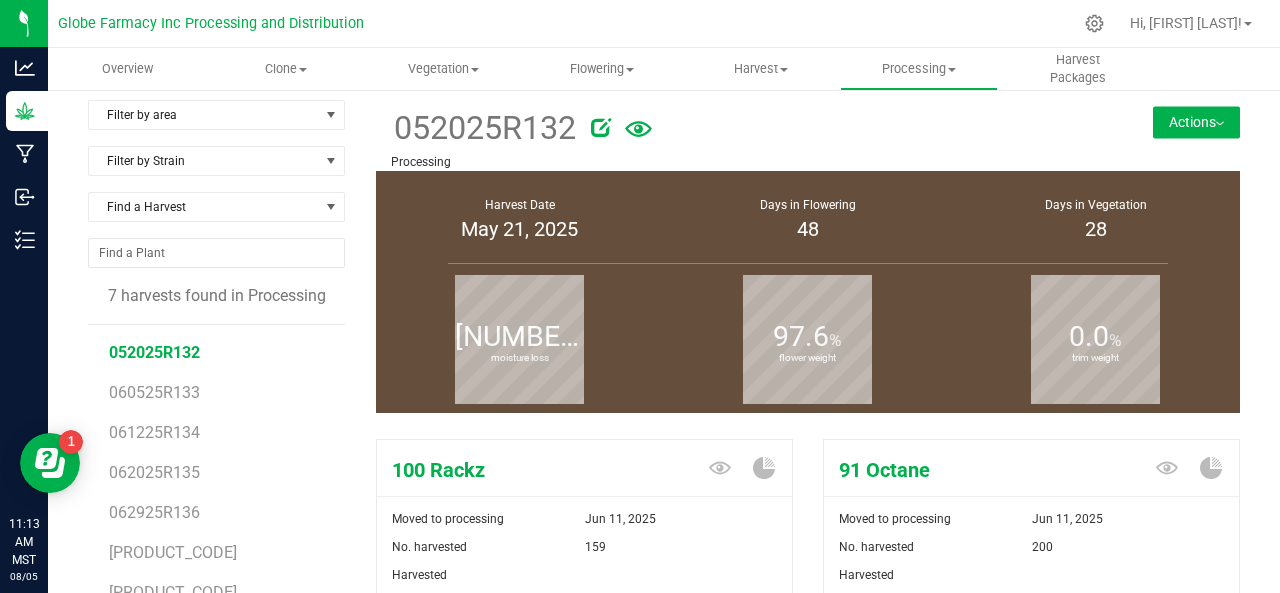 scroll, scrollTop: 0, scrollLeft: 0, axis: both 